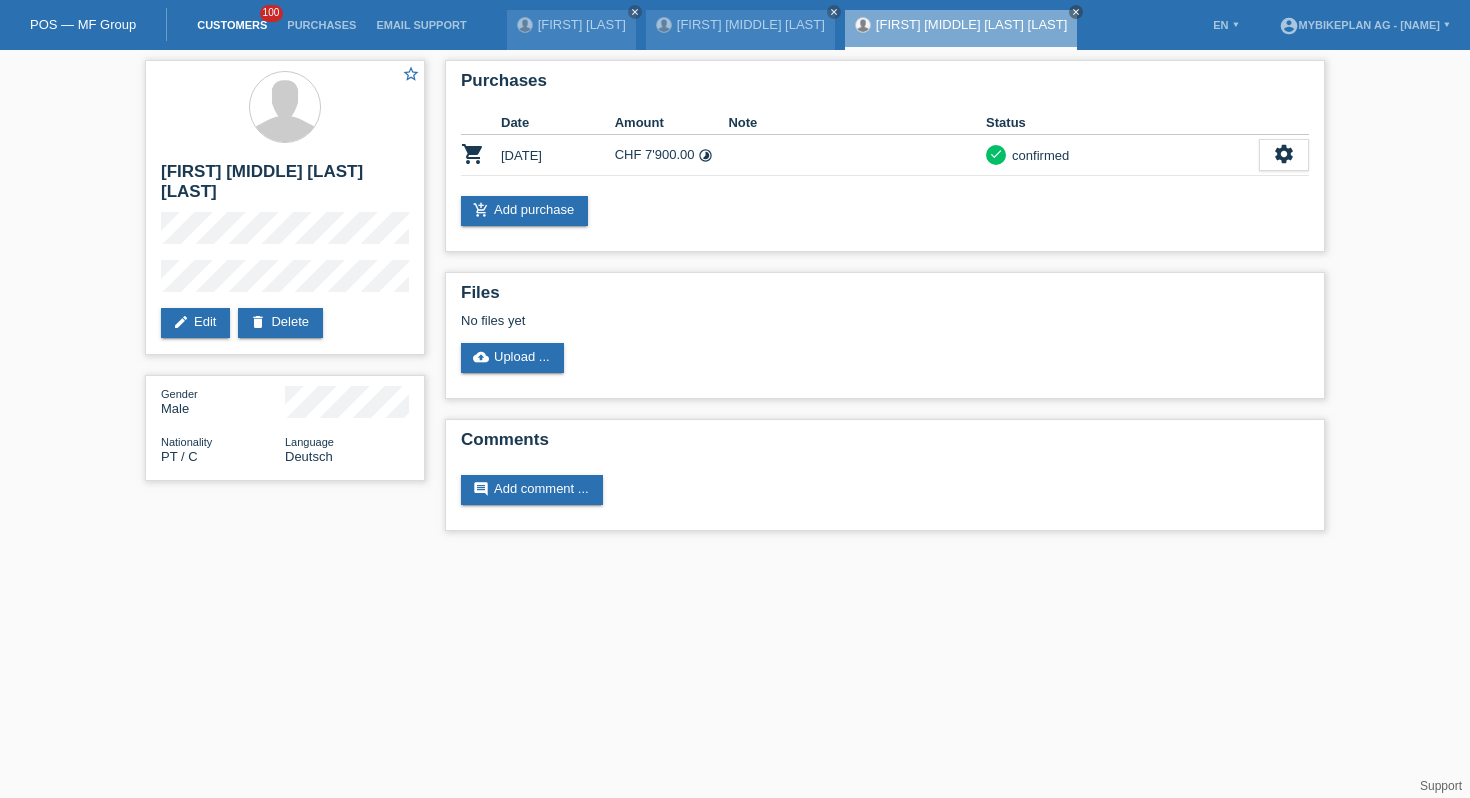 scroll, scrollTop: 0, scrollLeft: 0, axis: both 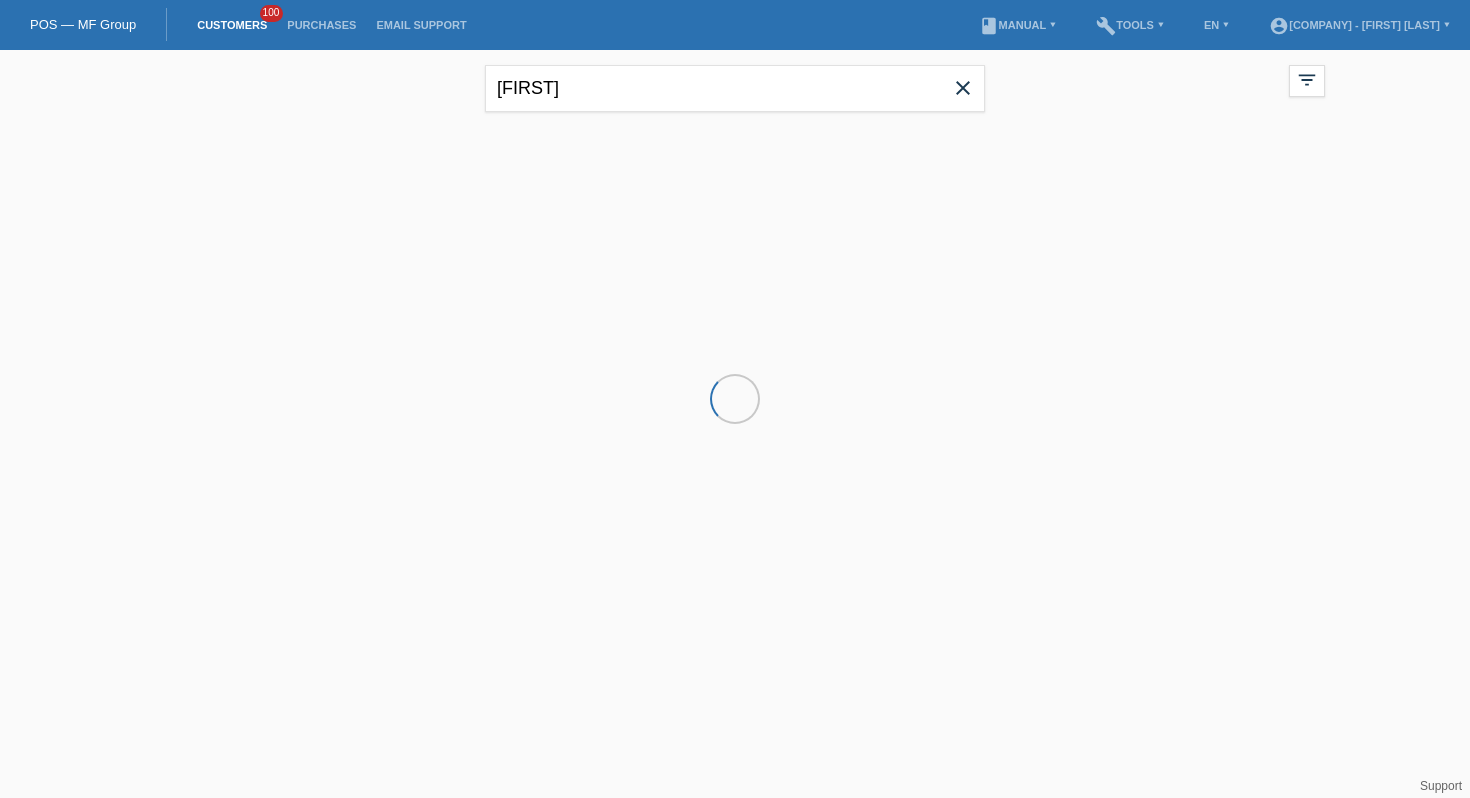 click on "Humberto
close" at bounding box center [735, 86] 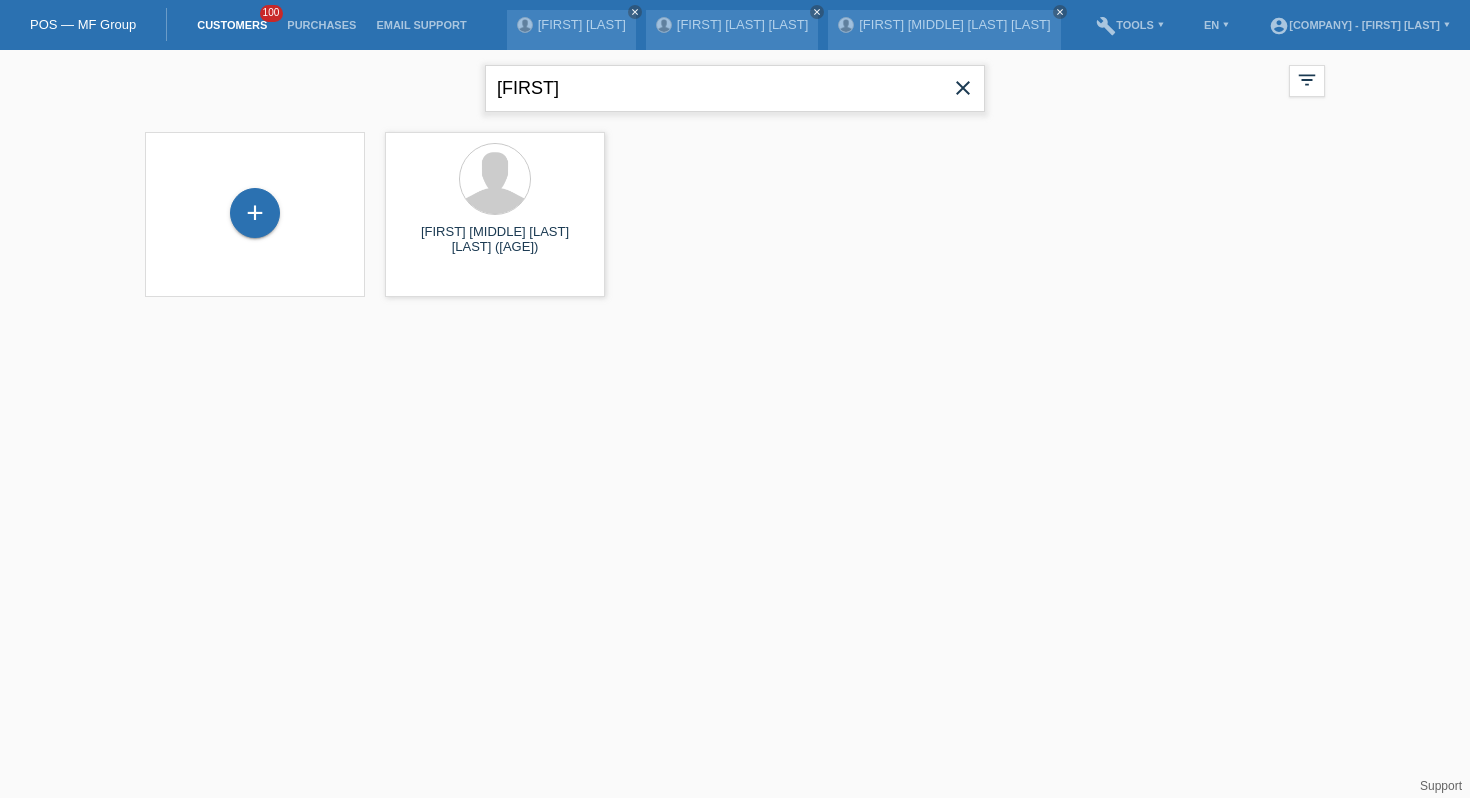 click on "Humberto" at bounding box center (735, 88) 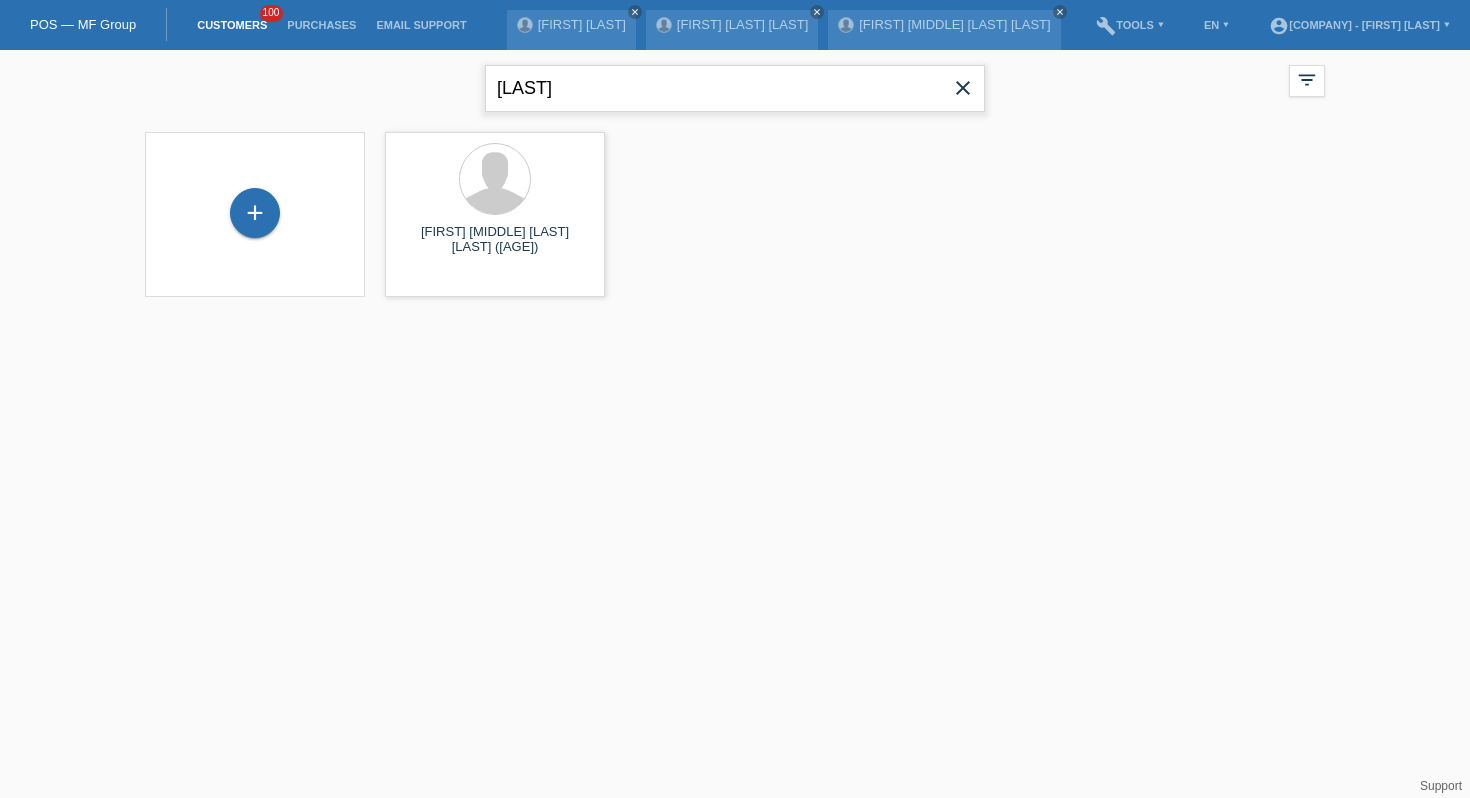 type on "seidel" 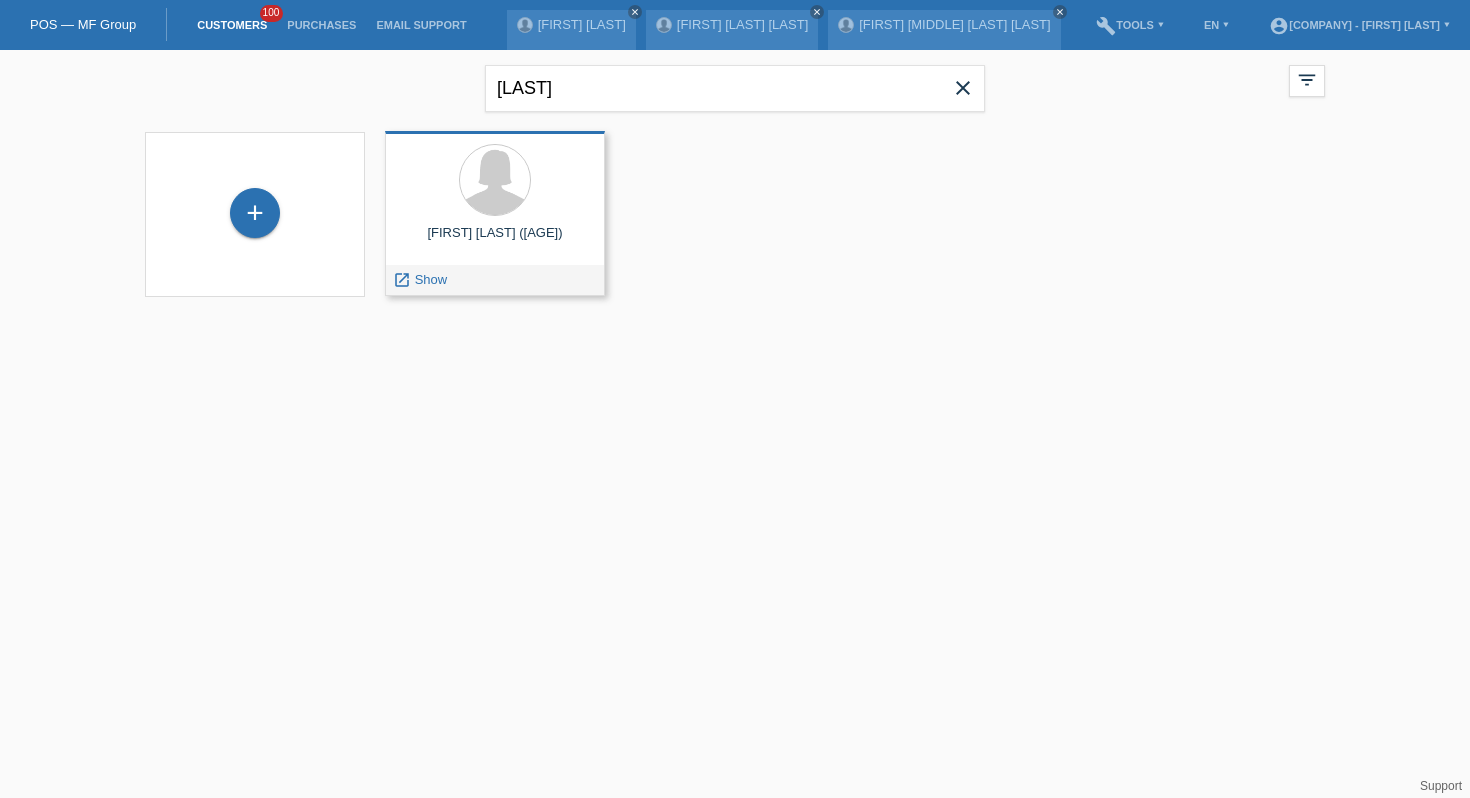 click on "launch   Show" at bounding box center [420, 280] 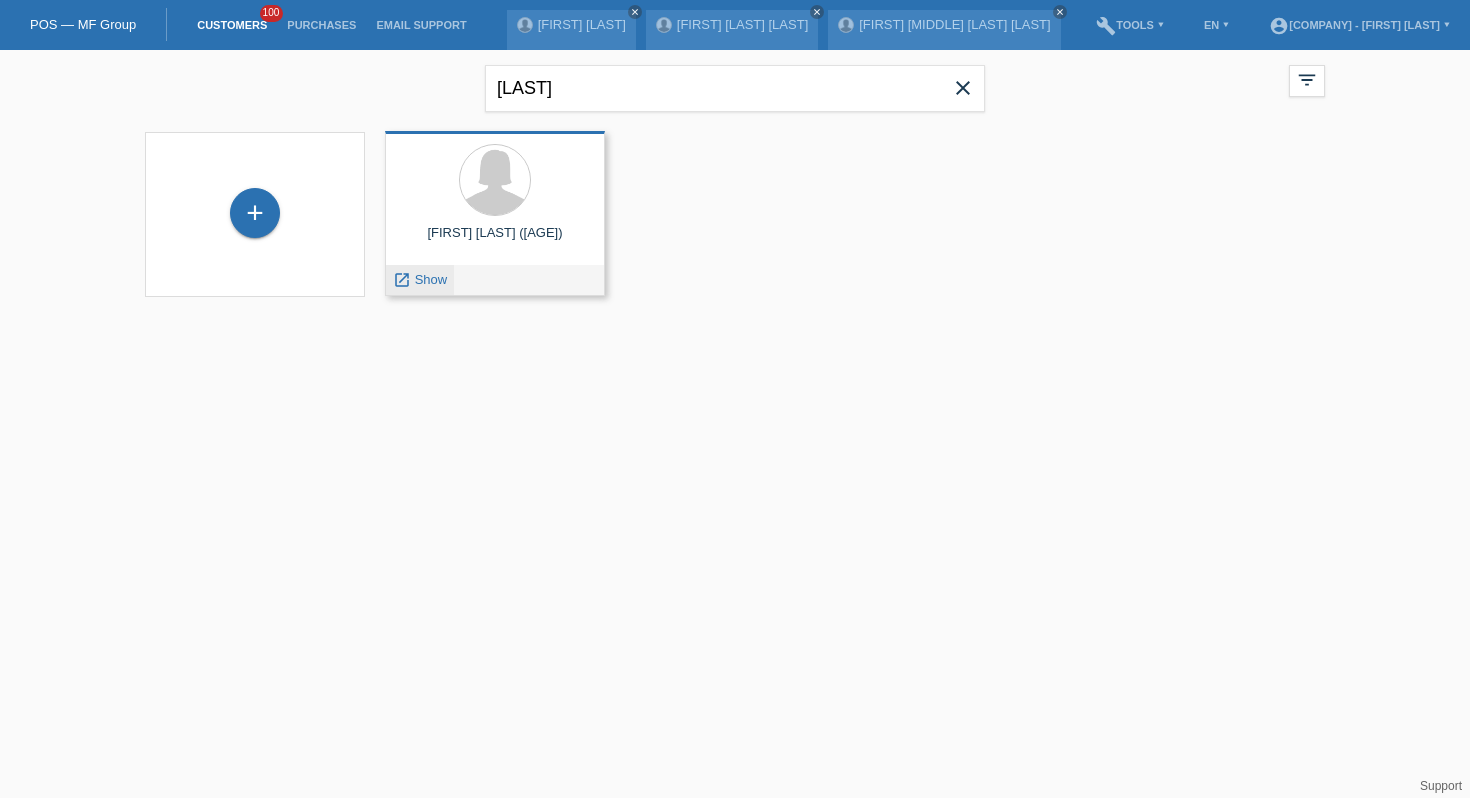 click on "Show" at bounding box center [431, 279] 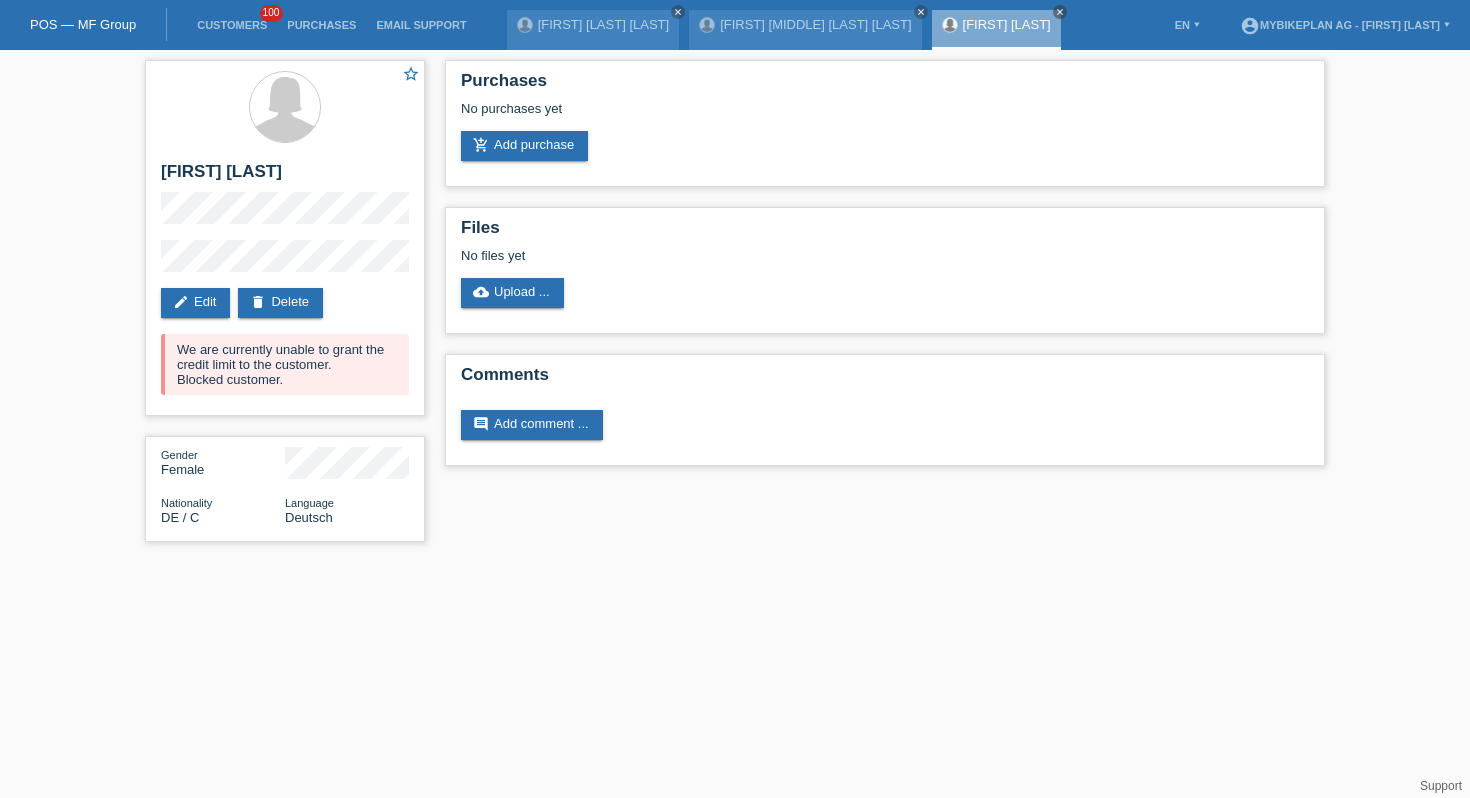 scroll, scrollTop: 0, scrollLeft: 0, axis: both 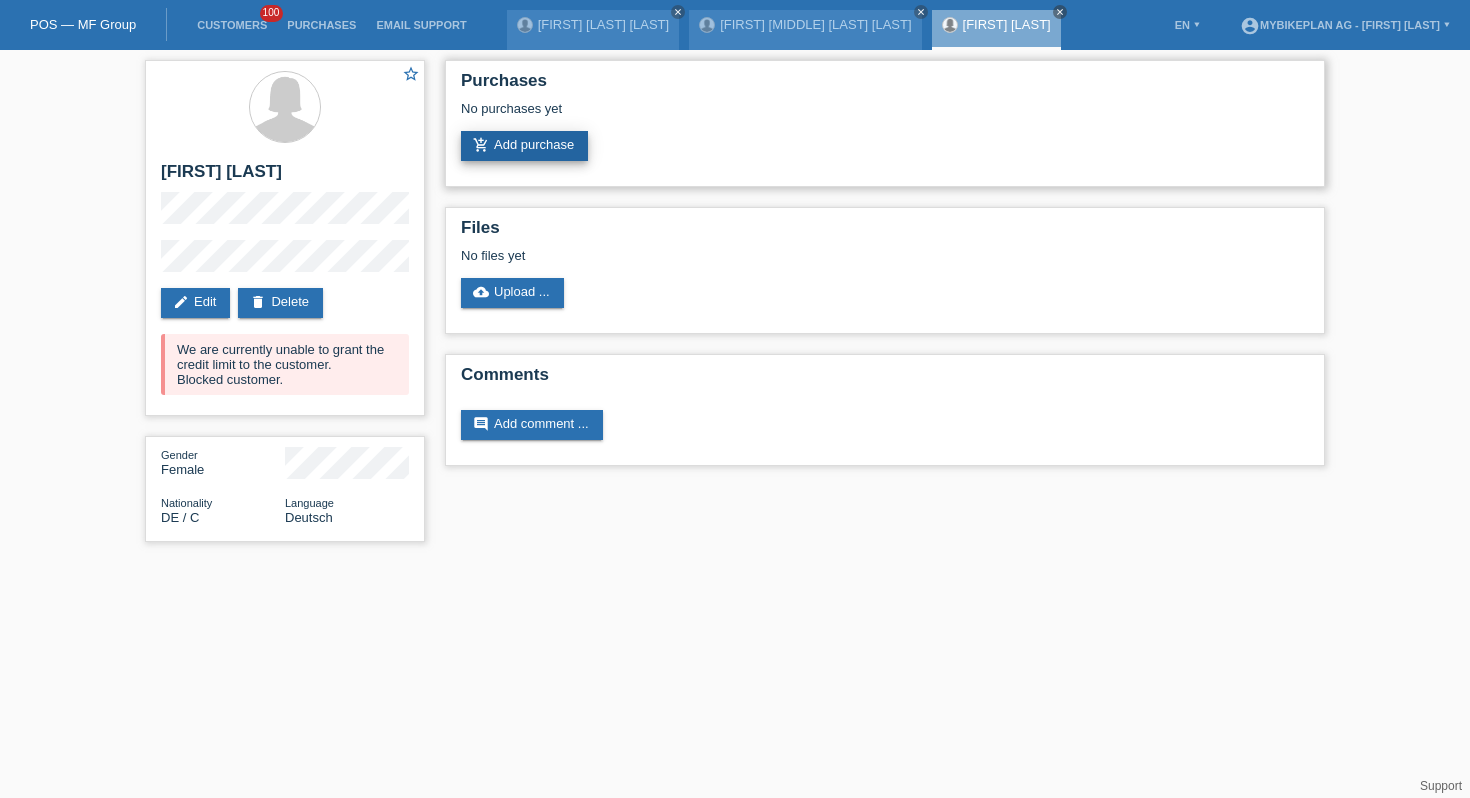click on "add_shopping_cart  Add purchase" at bounding box center (524, 146) 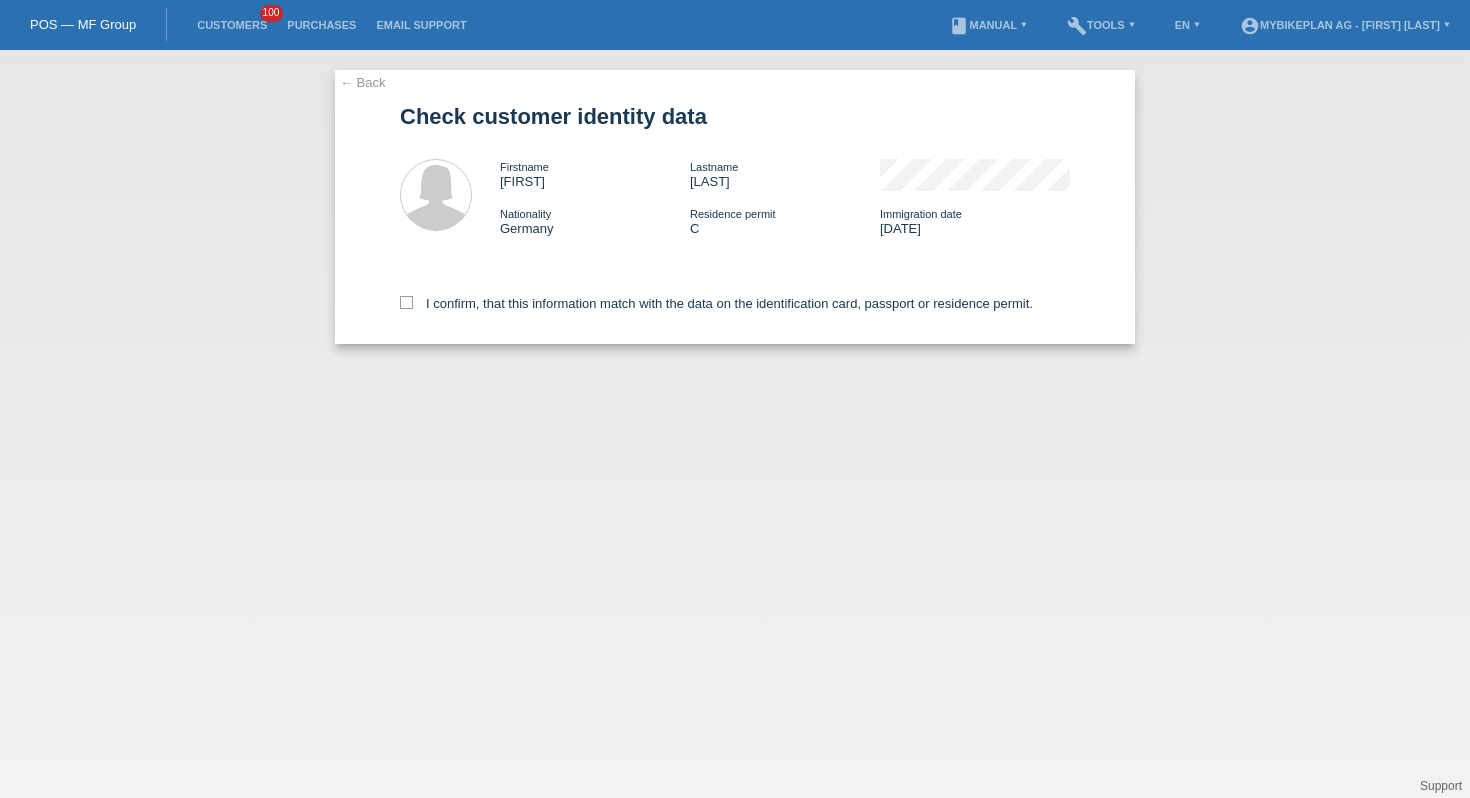 scroll, scrollTop: 0, scrollLeft: 0, axis: both 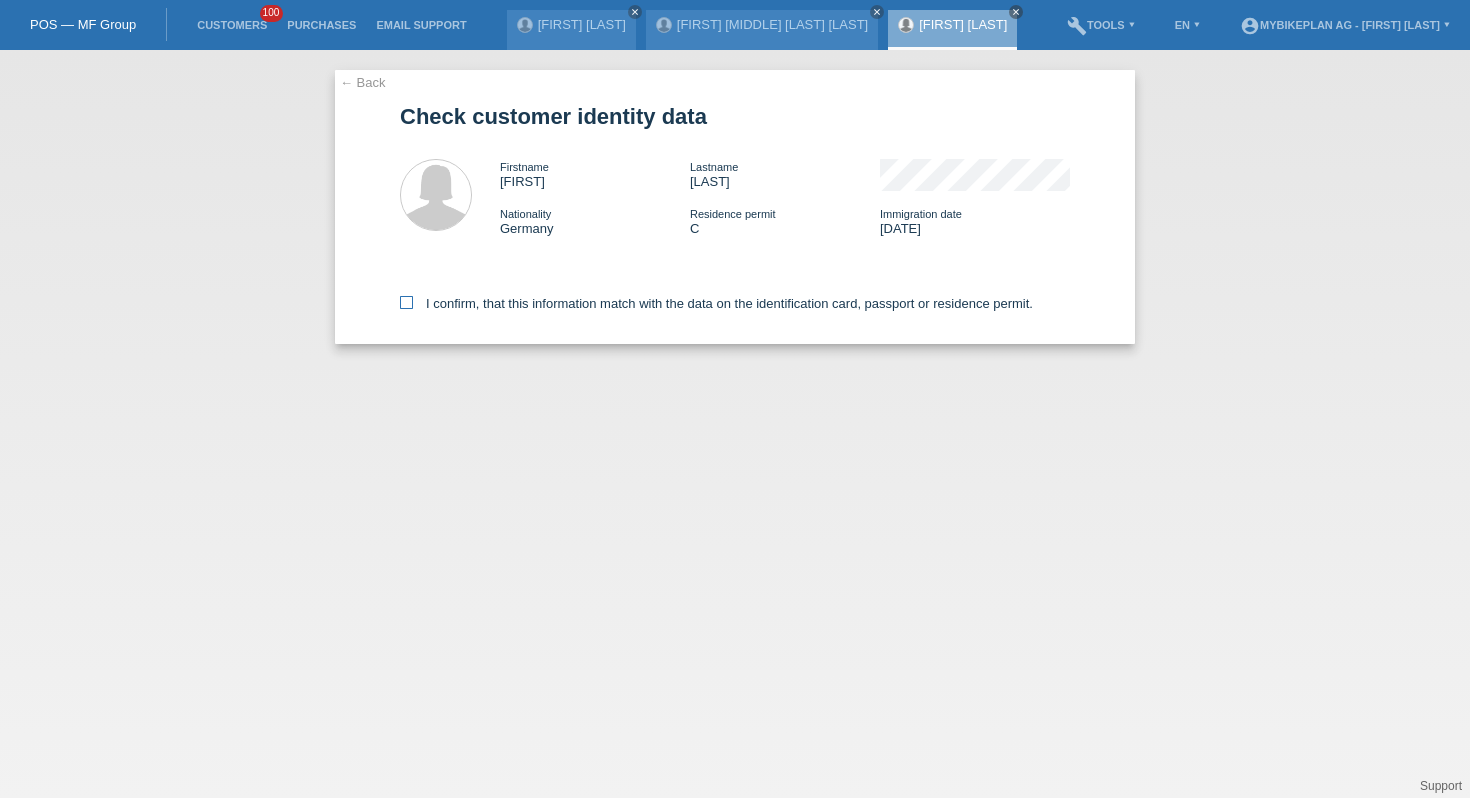 click on "I confirm, that this information match with the data on the identification card, passport or residence permit." at bounding box center [716, 303] 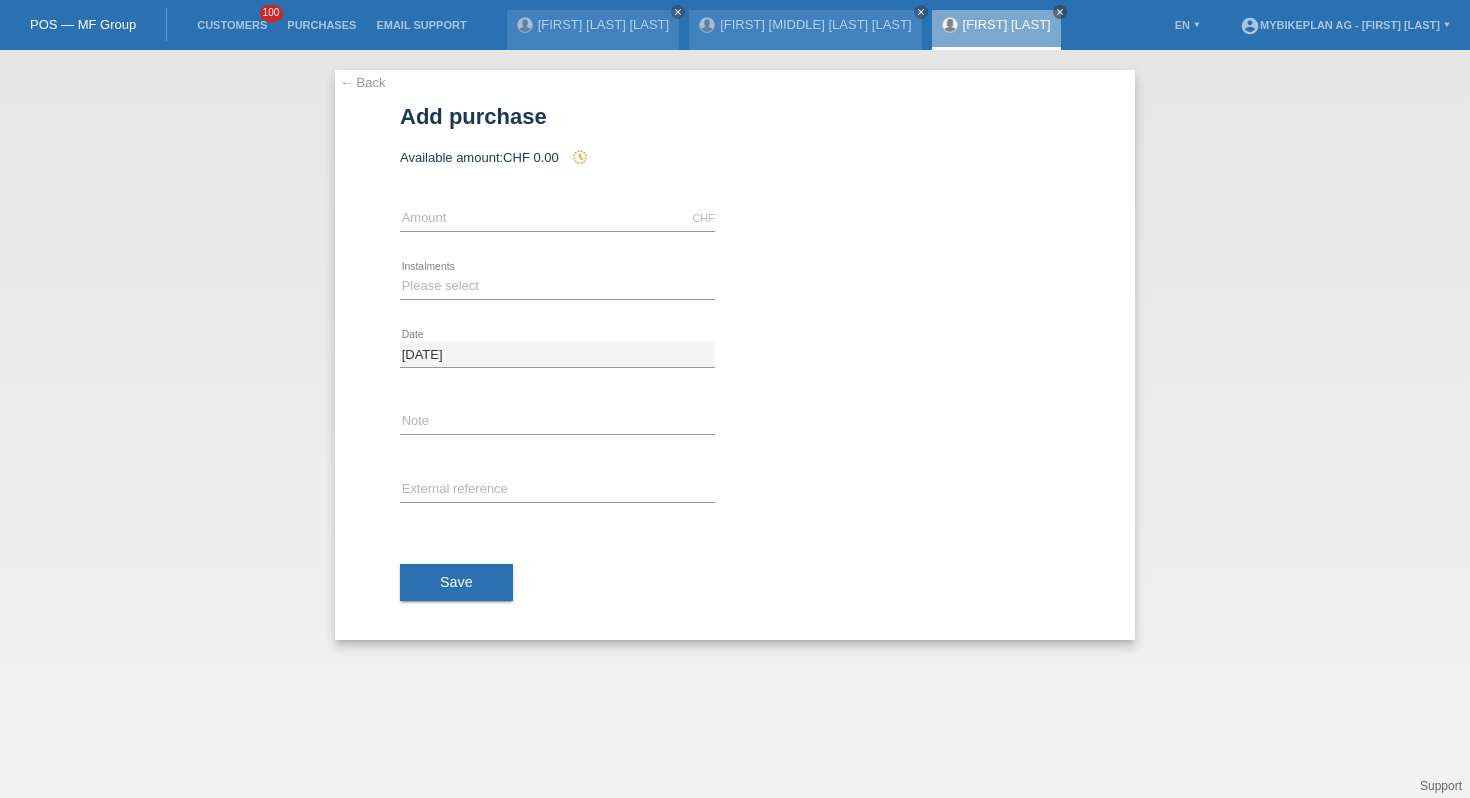 scroll, scrollTop: 0, scrollLeft: 0, axis: both 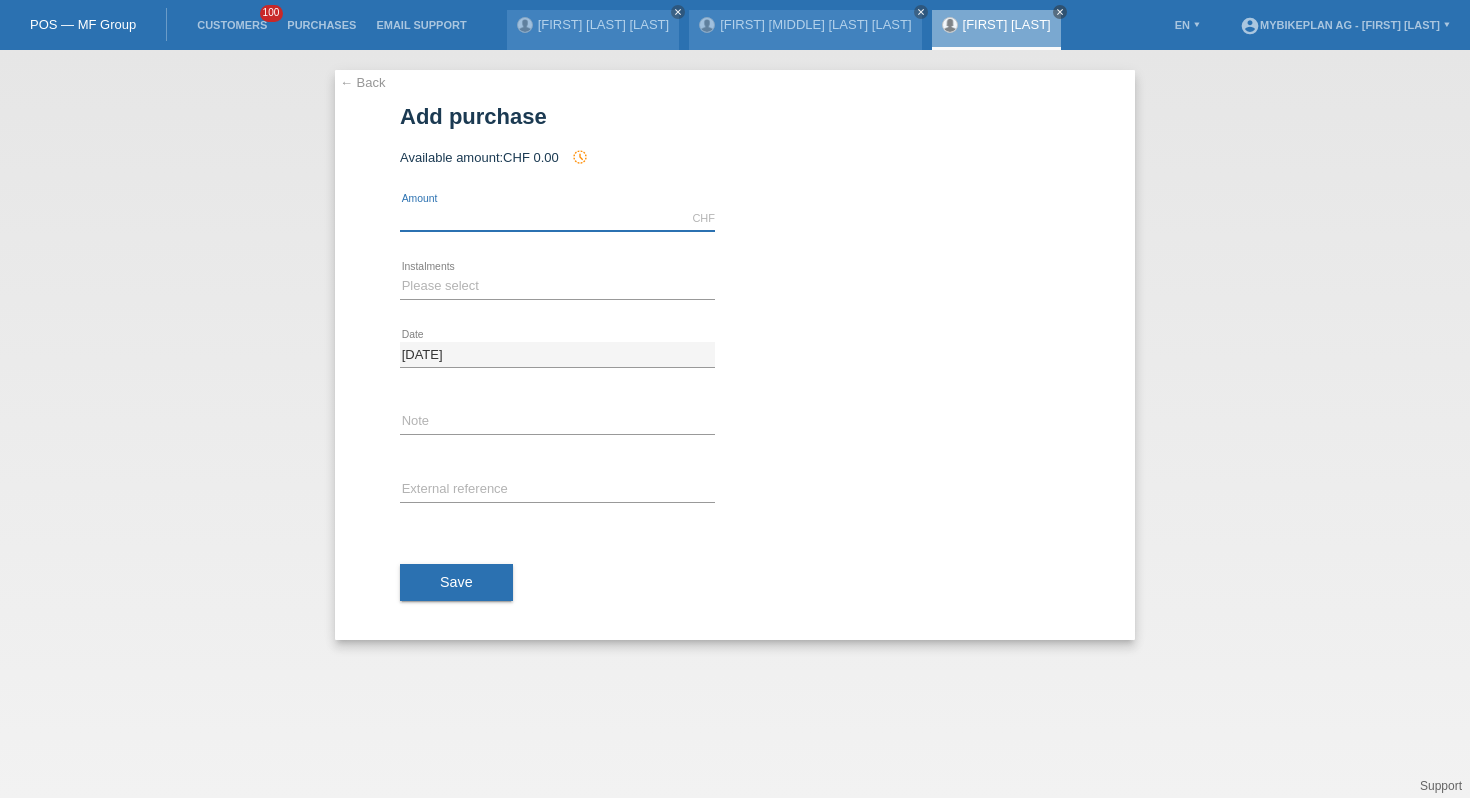 click at bounding box center [557, 218] 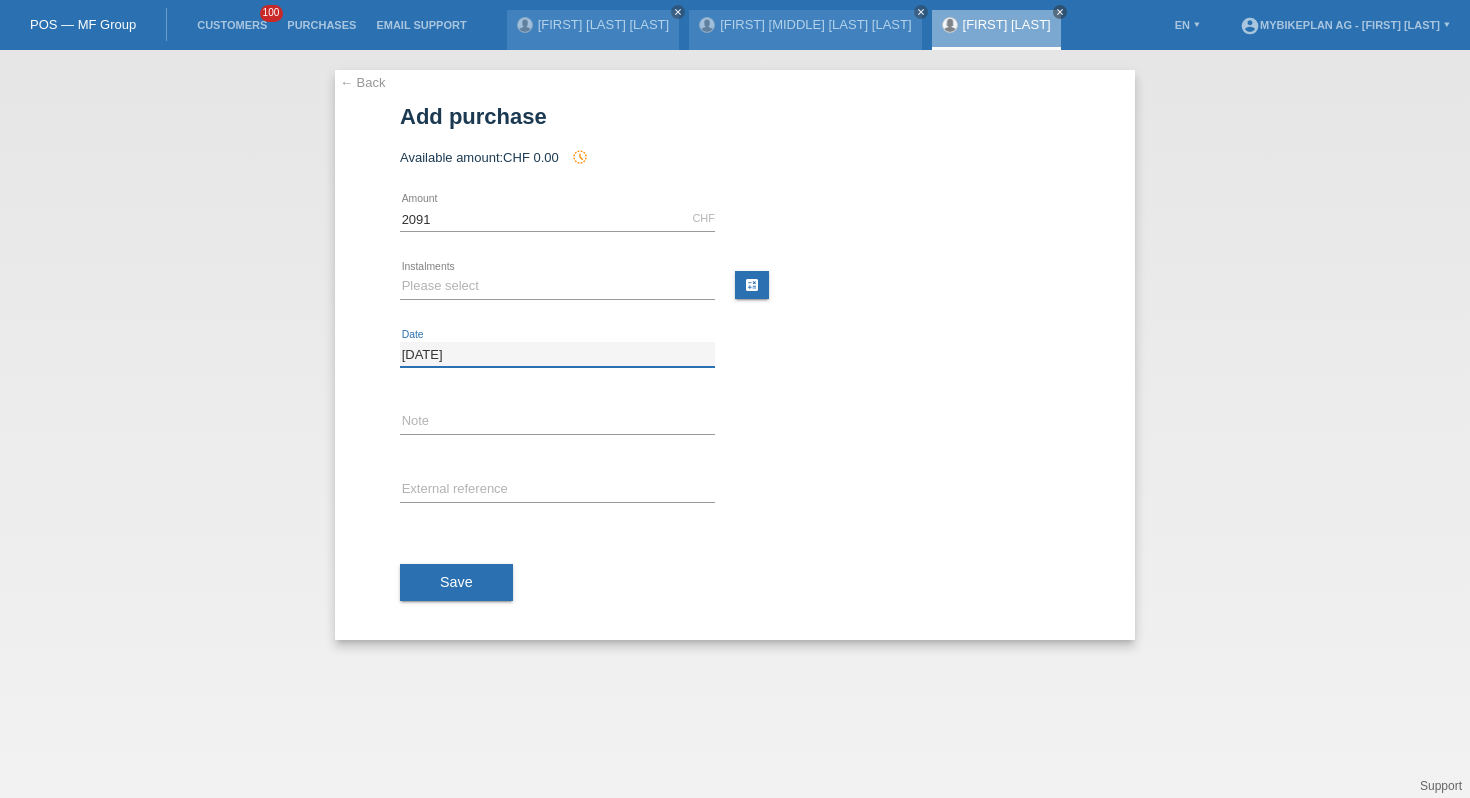 type on "2091.00" 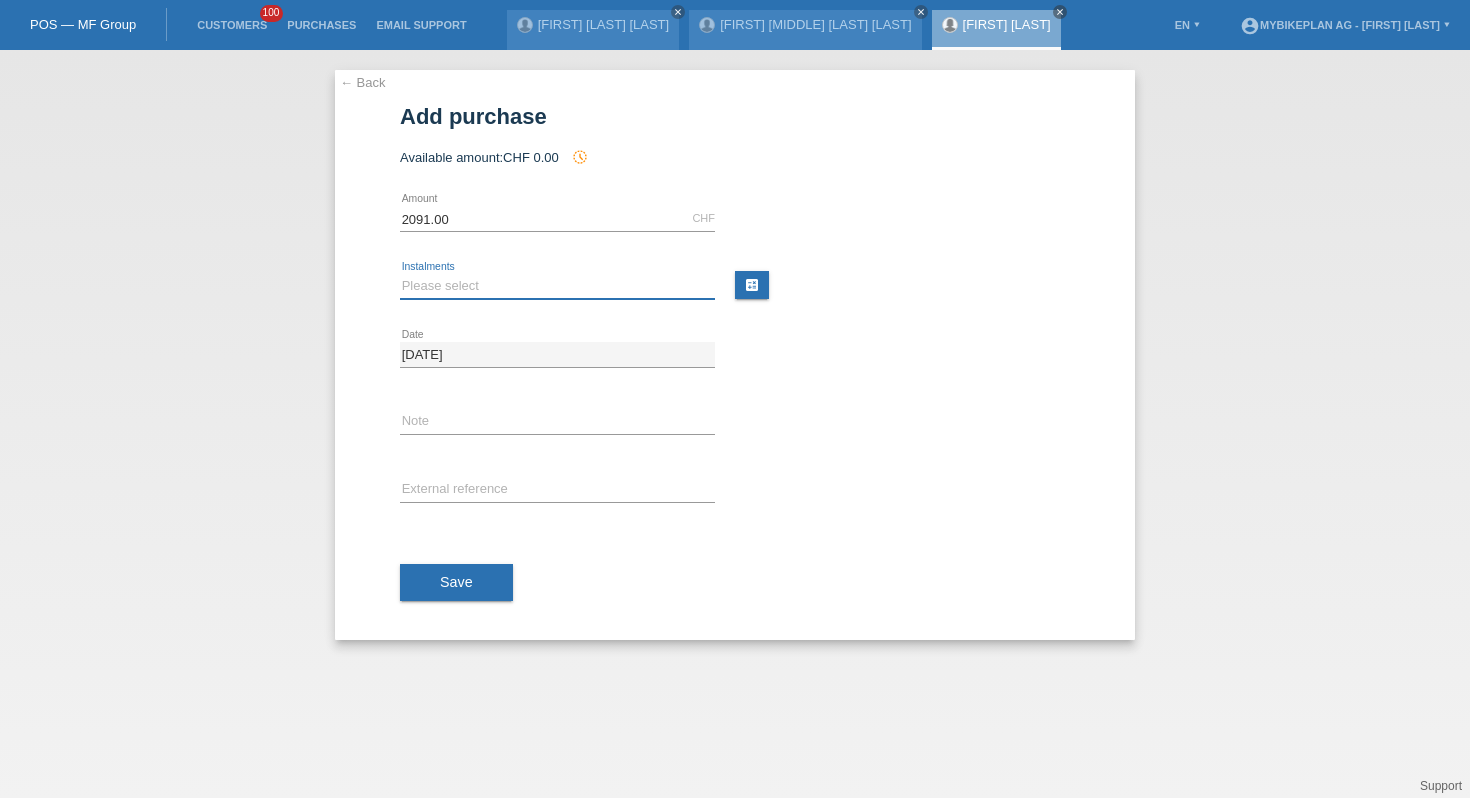 click on "Please select
6 instalments
12 instalments
18 instalments
24 instalments
36 instalments
48 instalments" at bounding box center [557, 286] 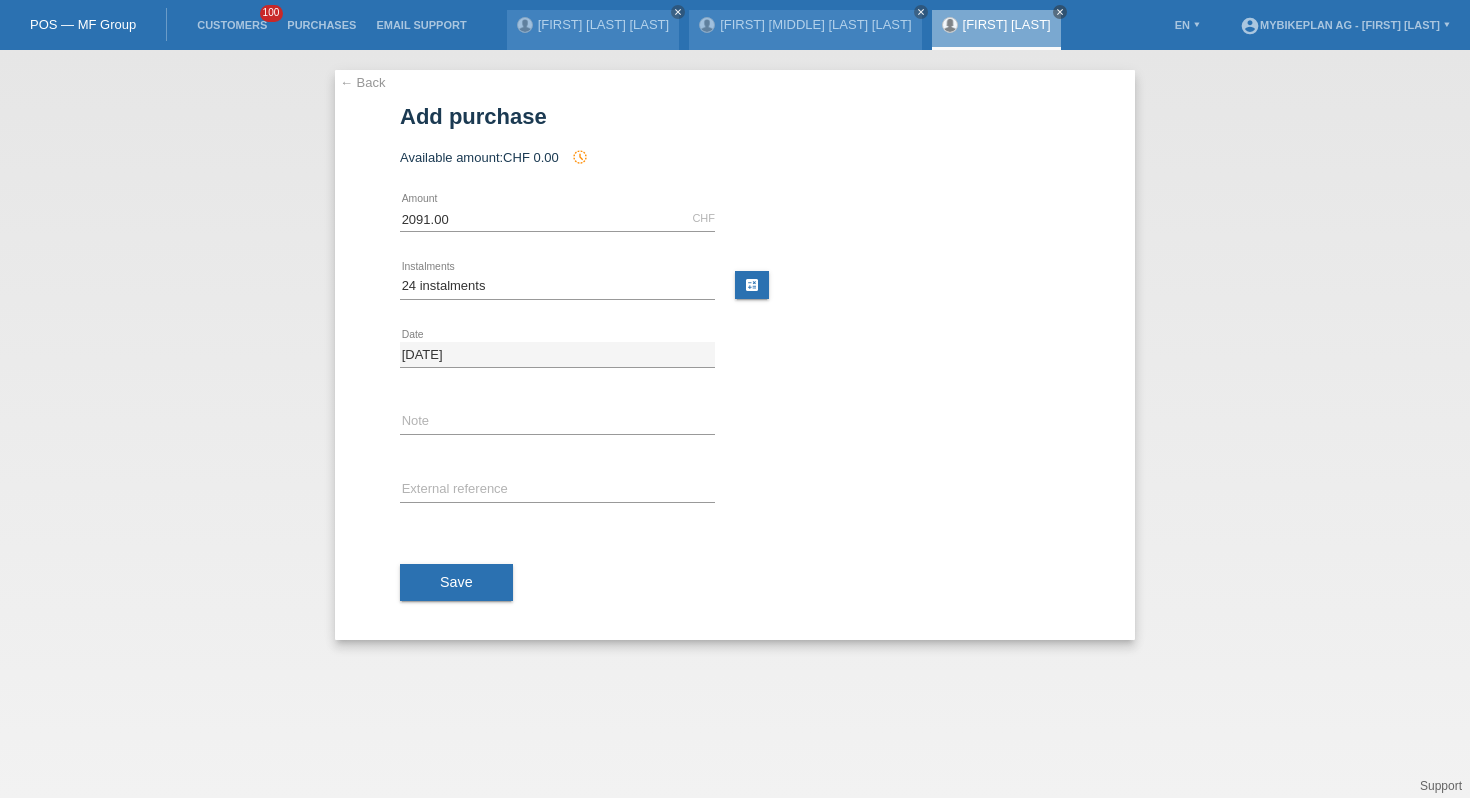 click on "error
External reference" at bounding box center (557, 491) 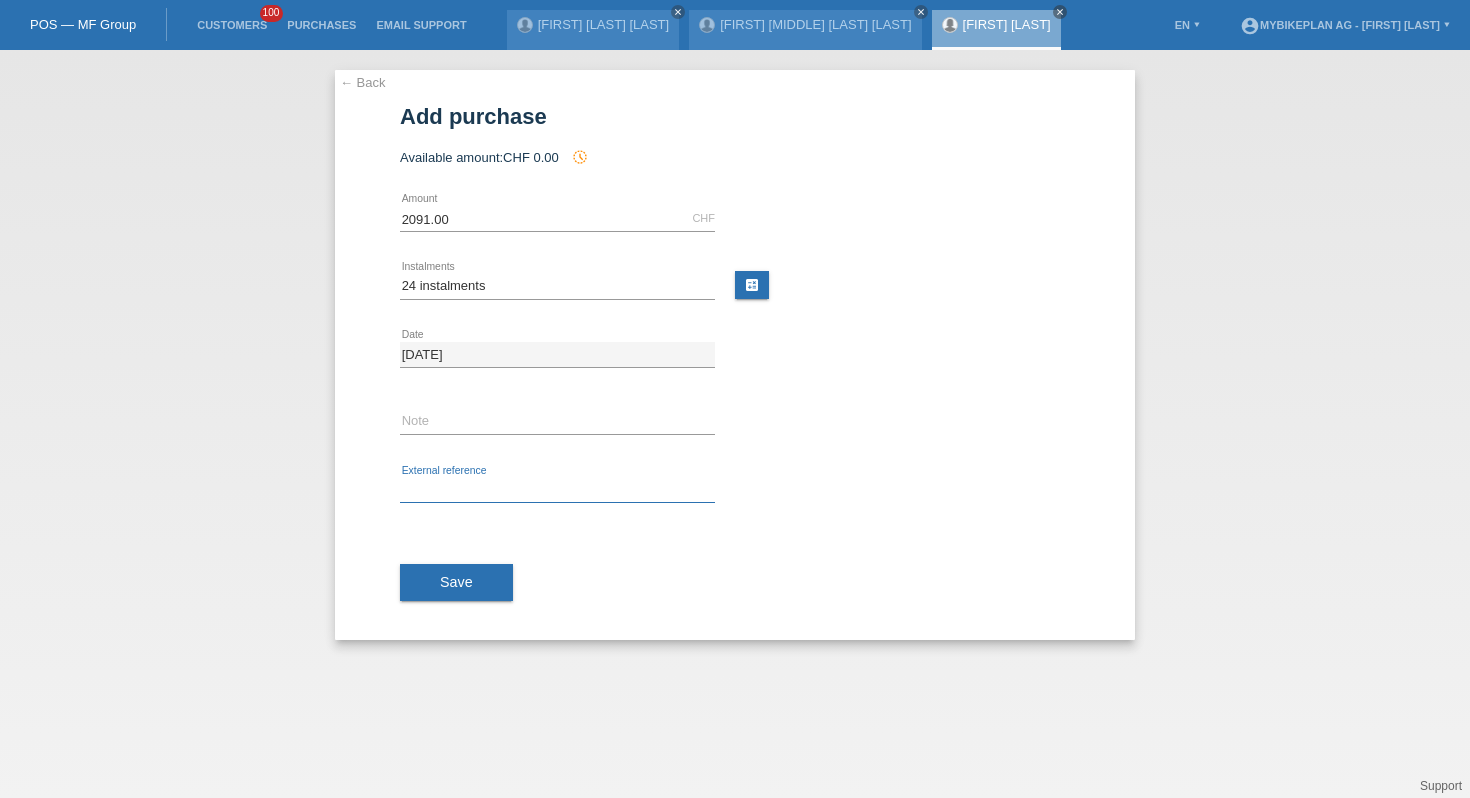 click at bounding box center (557, 490) 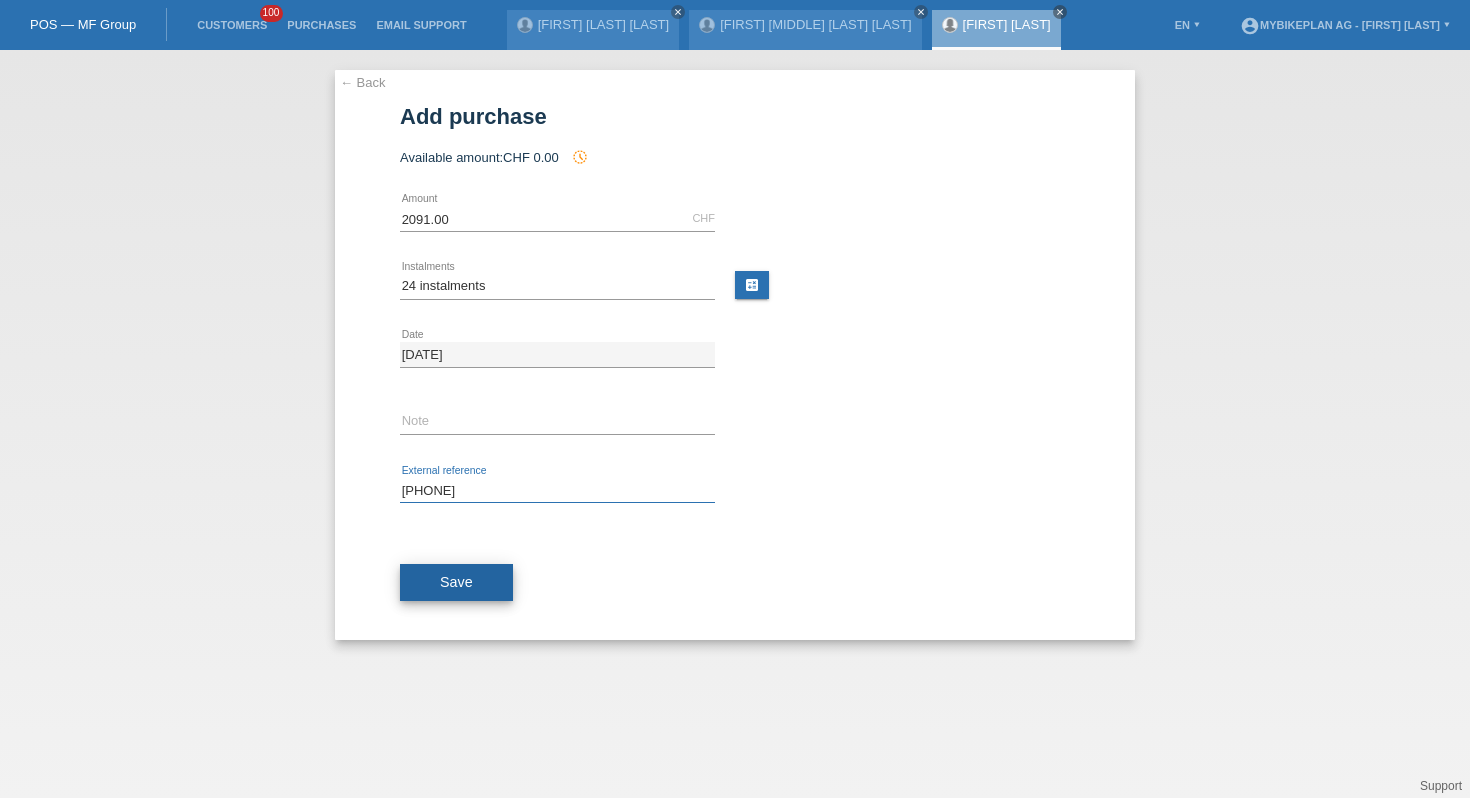 type on "41415126863" 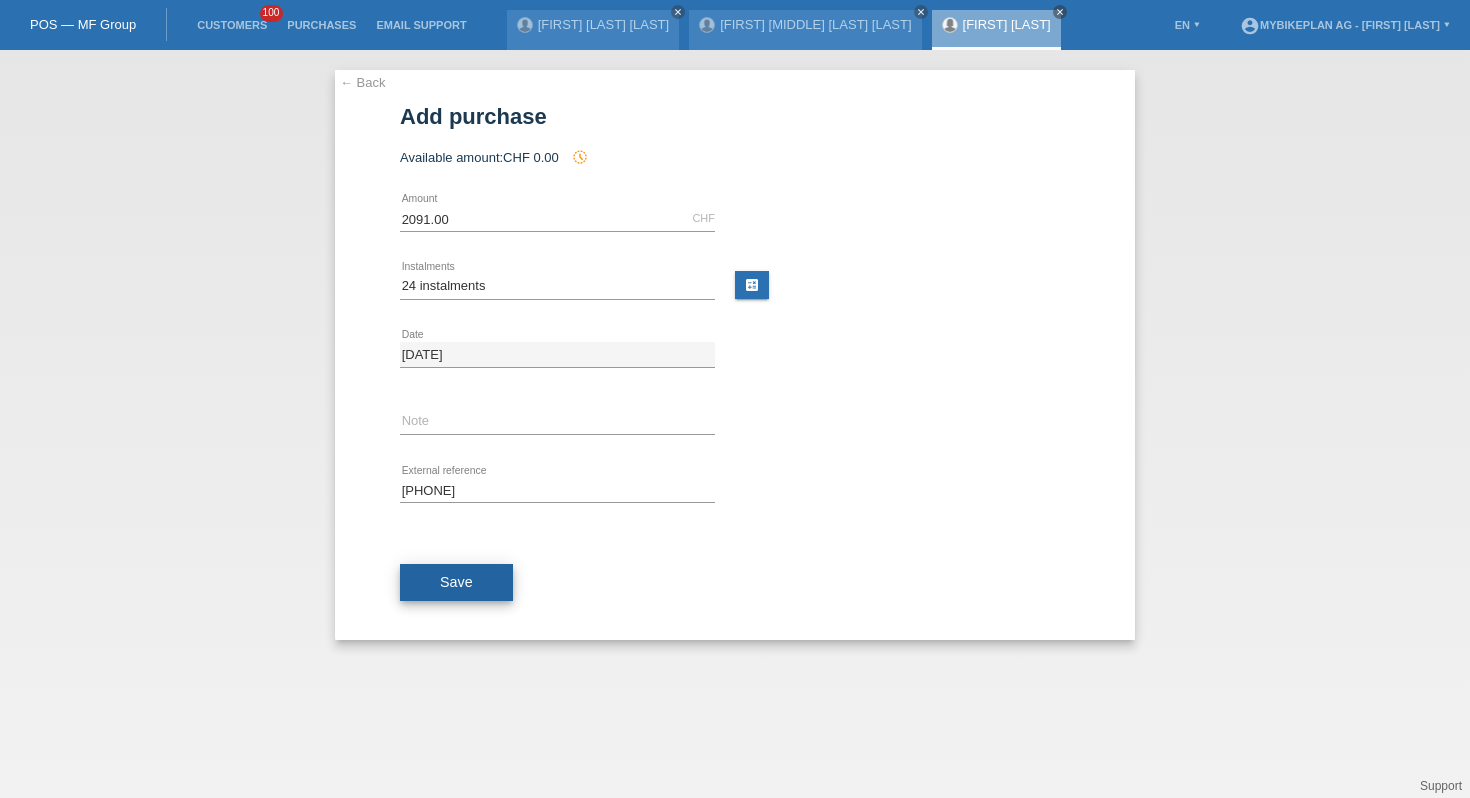 click on "Save" at bounding box center [456, 583] 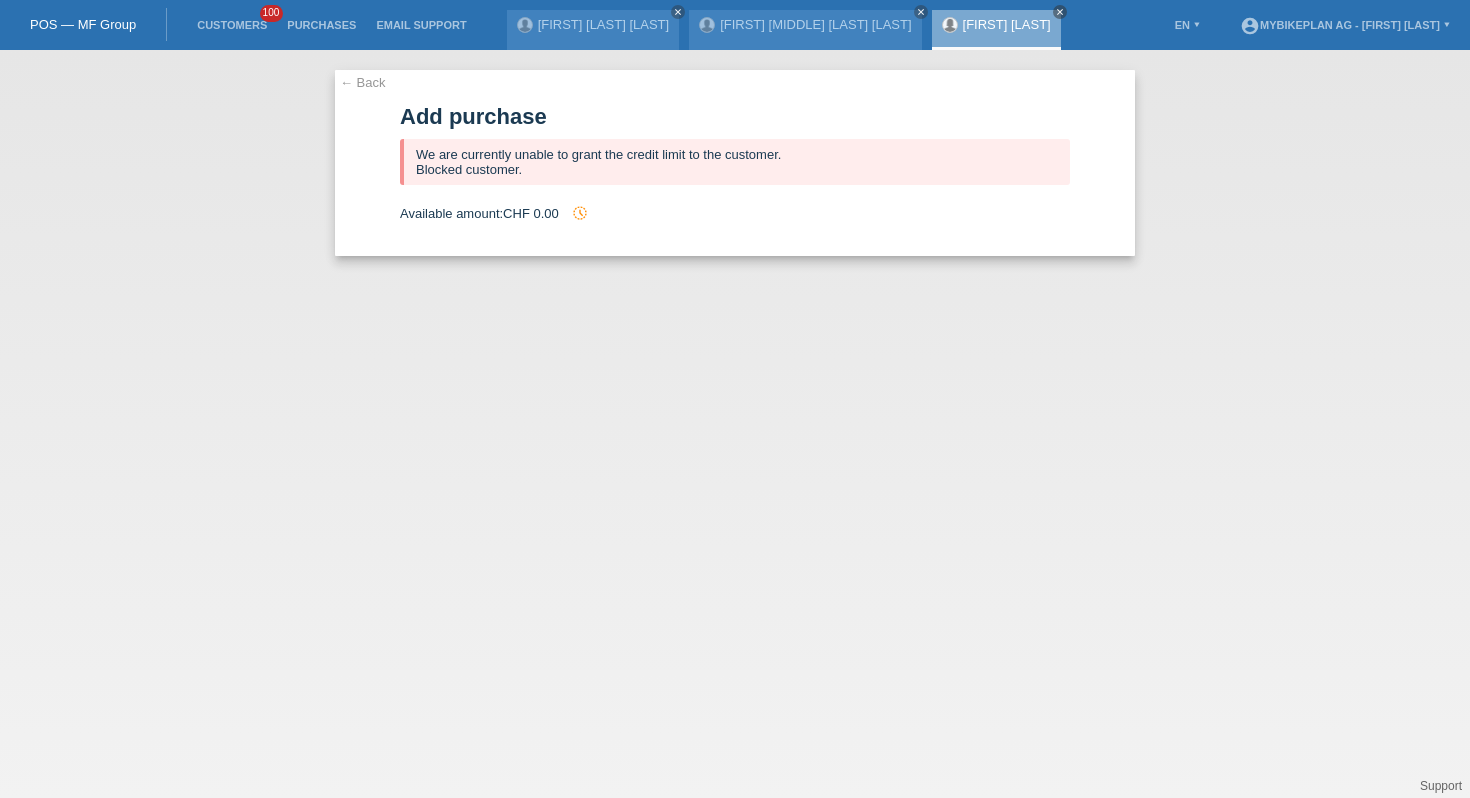 click on "Customers
100" at bounding box center (232, 25) 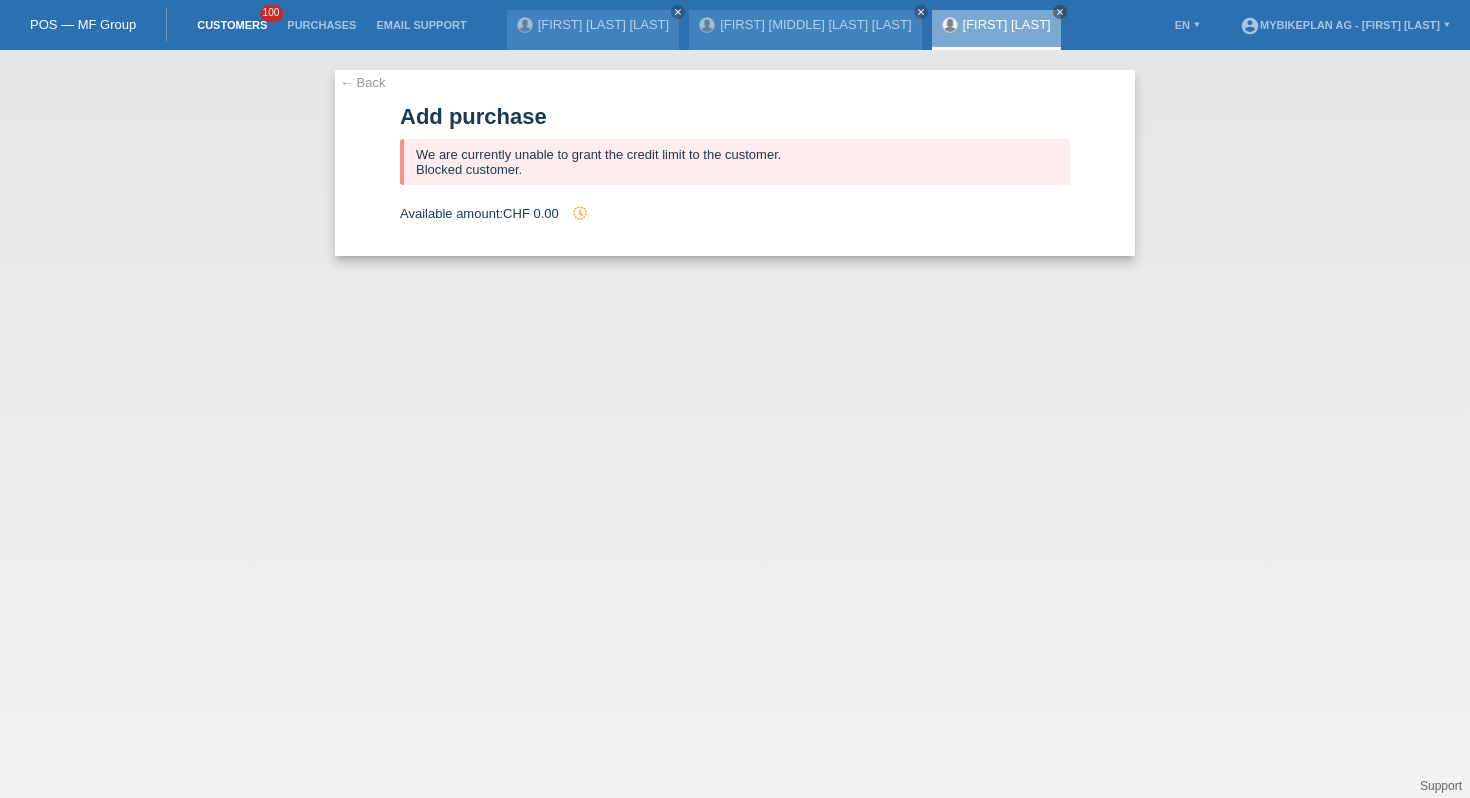 click on "Customers" at bounding box center [232, 25] 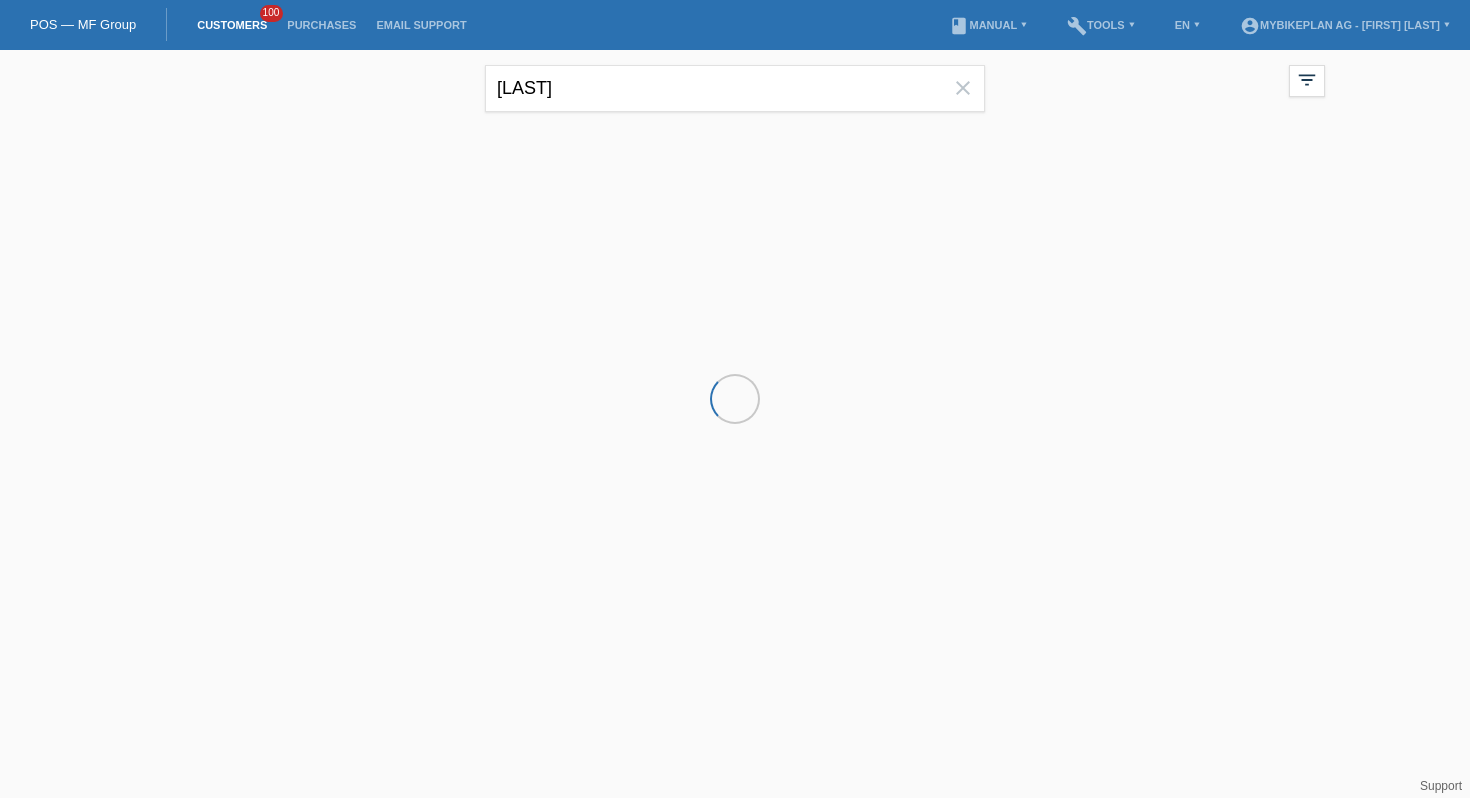scroll, scrollTop: 0, scrollLeft: 0, axis: both 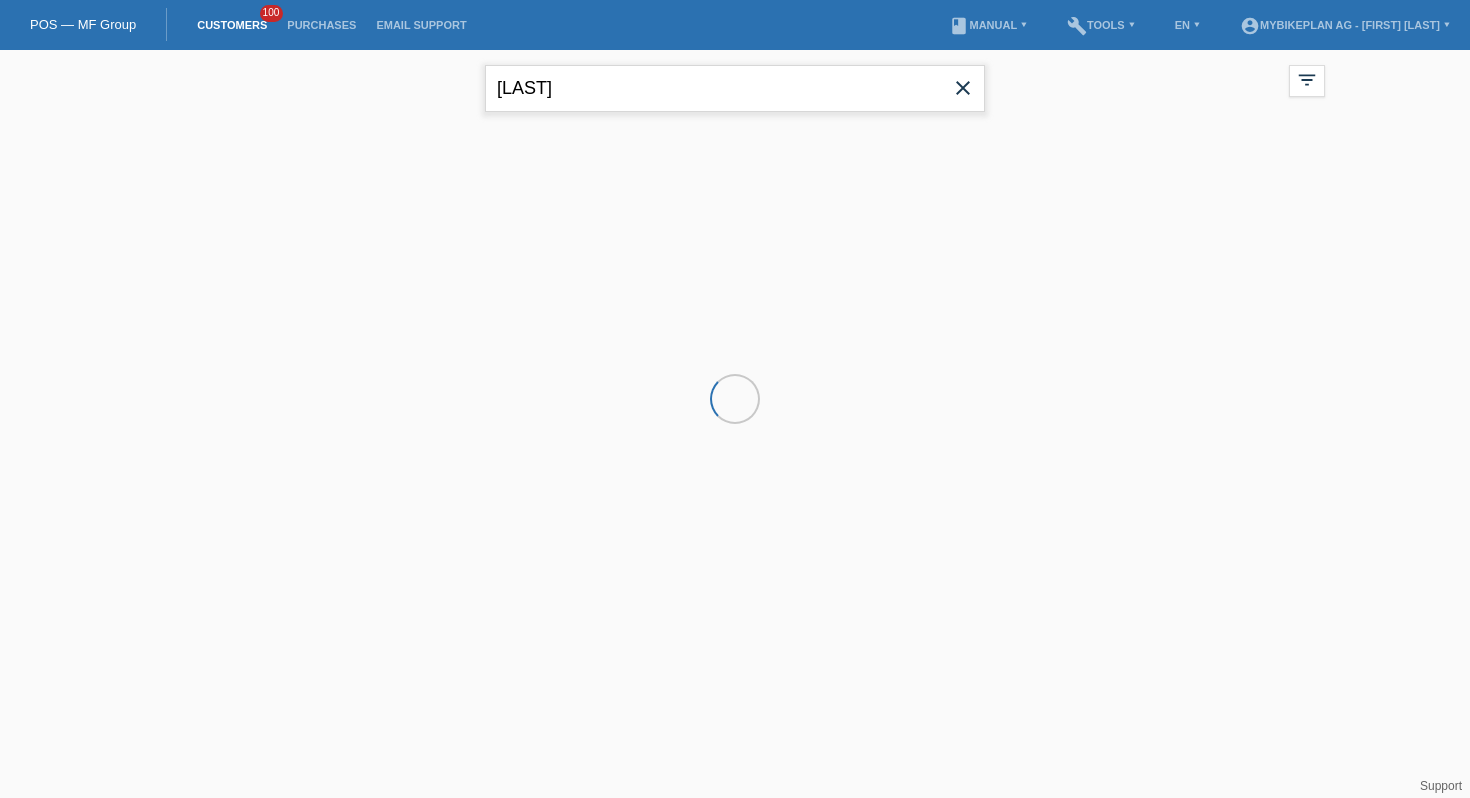click on "[LAST]" at bounding box center [735, 88] 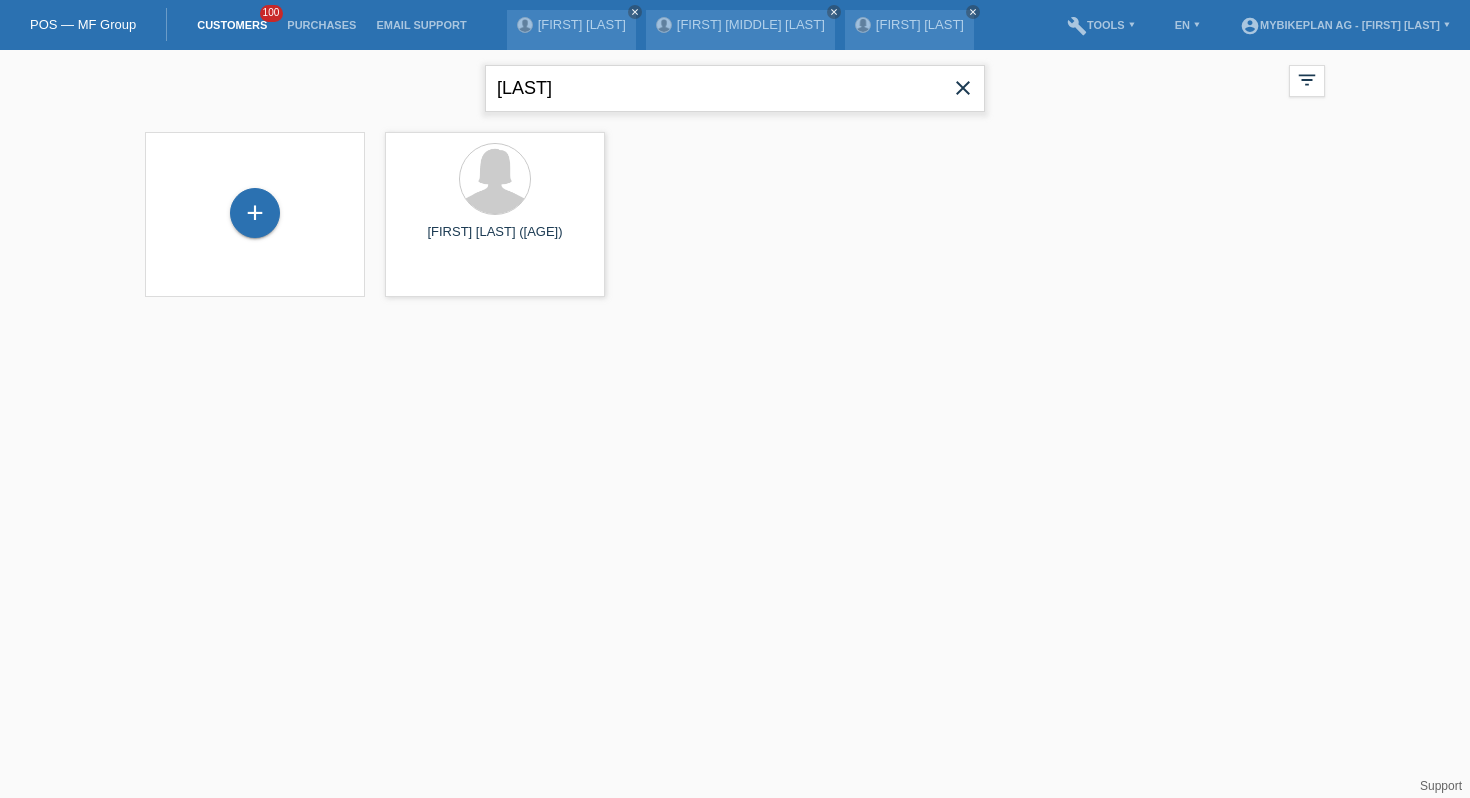 type on "[LAST]" 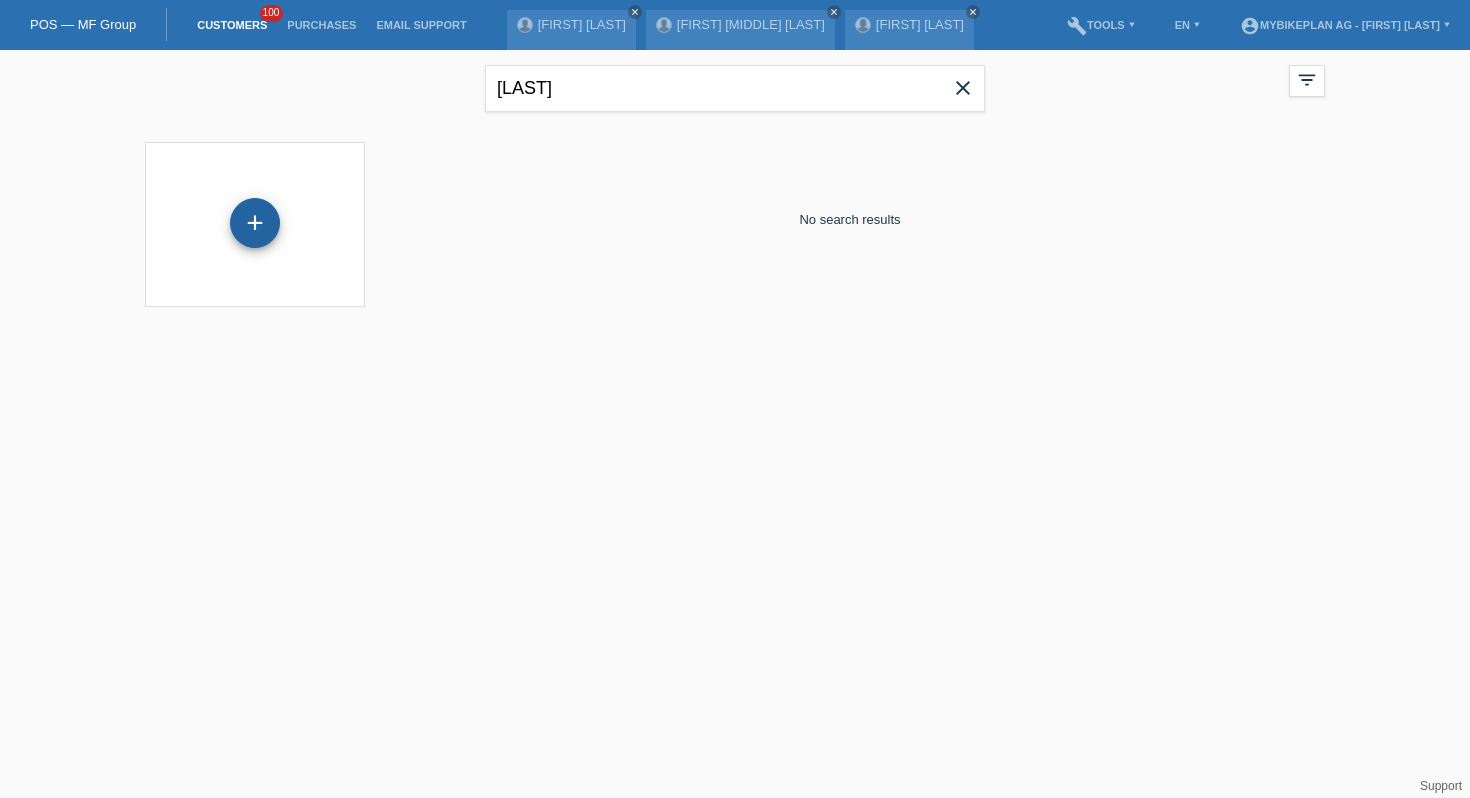 click on "+" at bounding box center (255, 223) 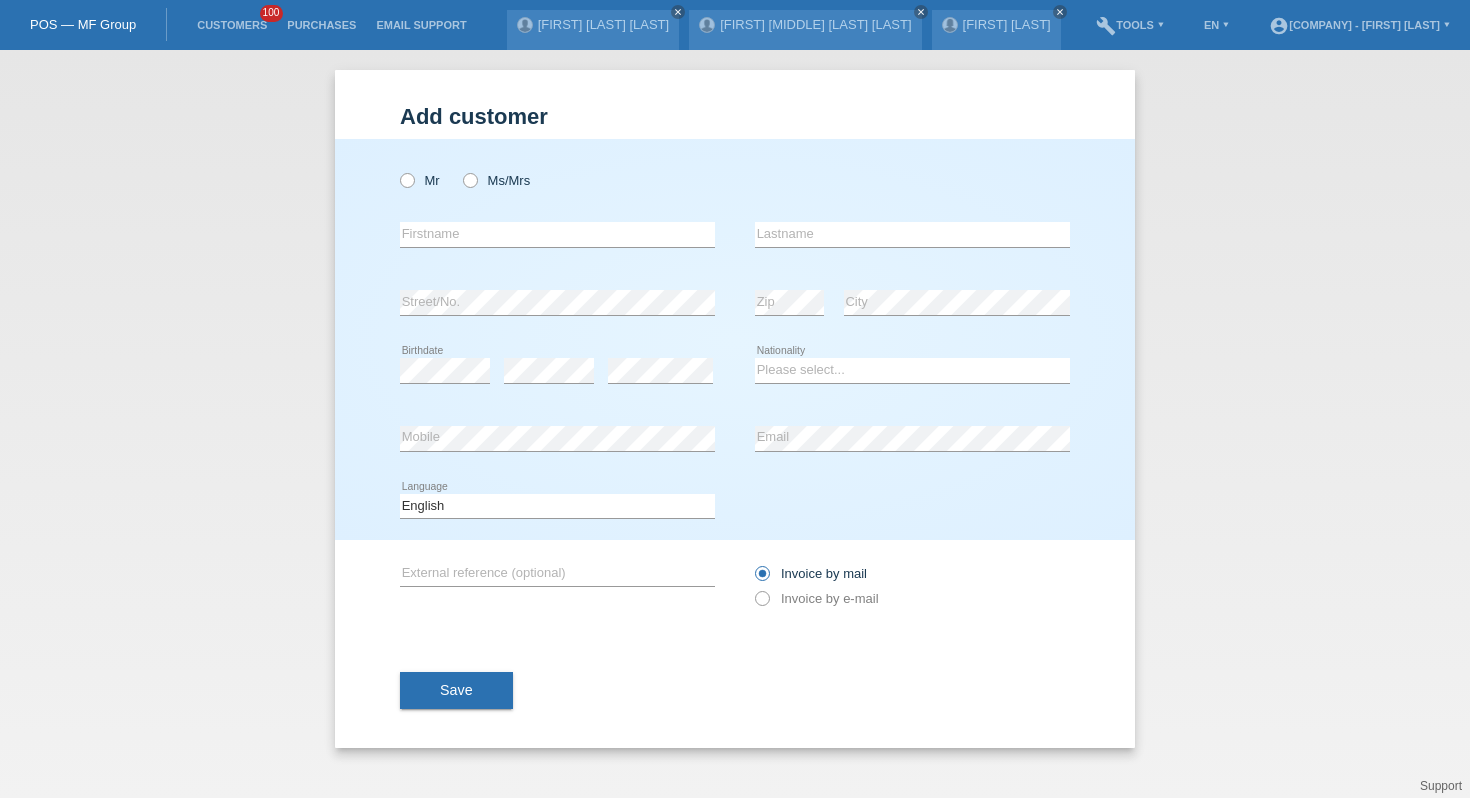 scroll, scrollTop: 0, scrollLeft: 0, axis: both 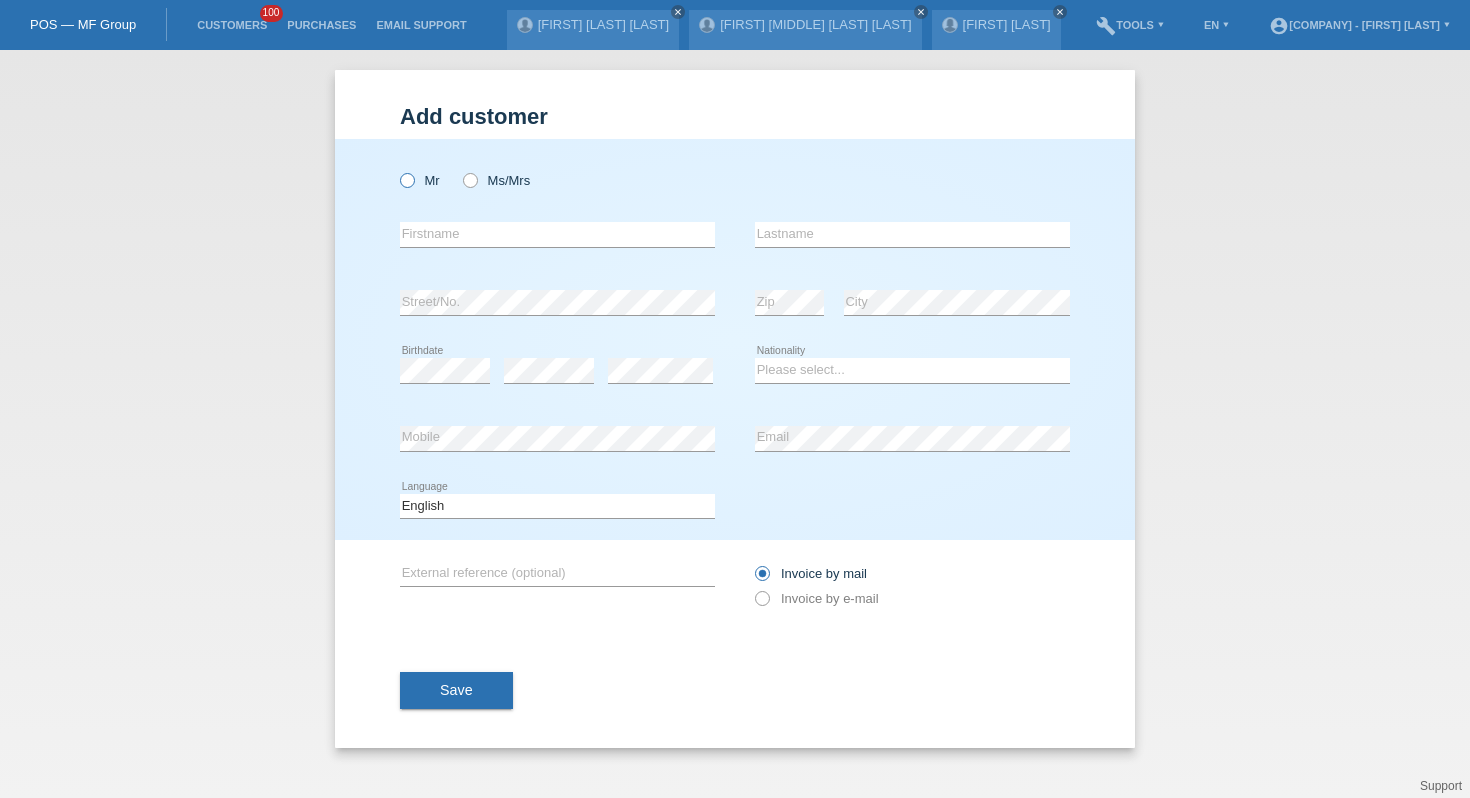 click at bounding box center (397, 170) 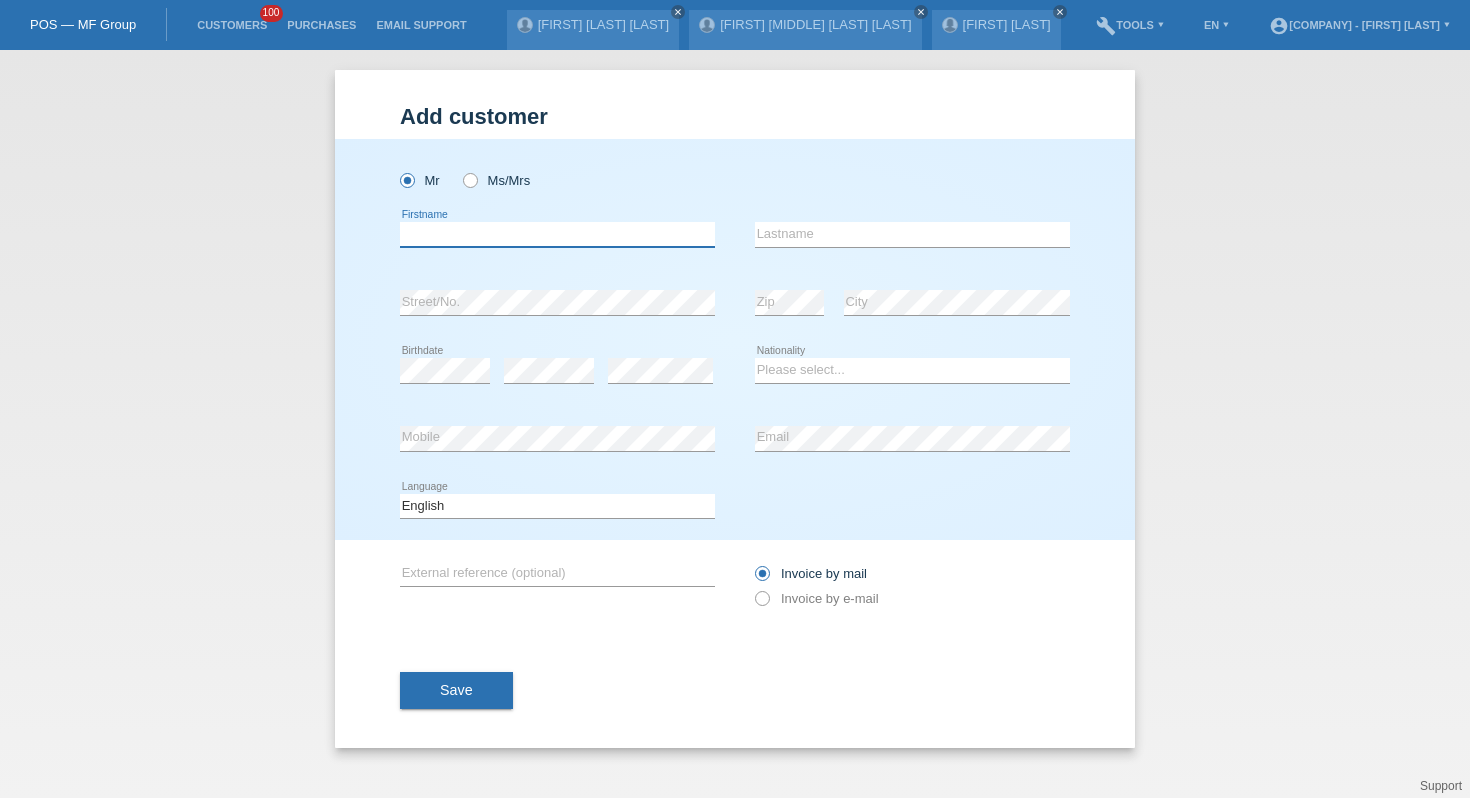 click at bounding box center [557, 234] 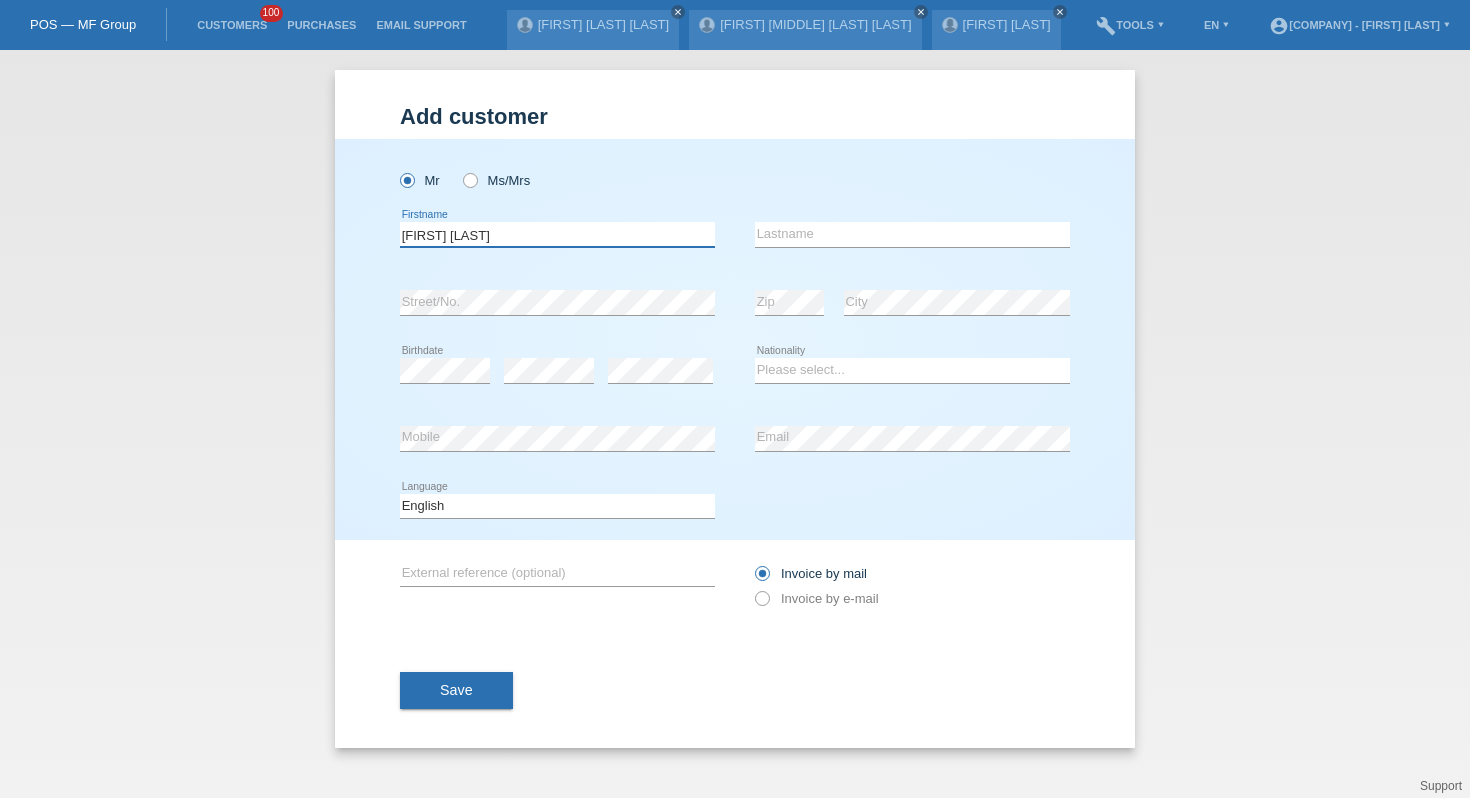 type on "[FIRST] [LAST]" 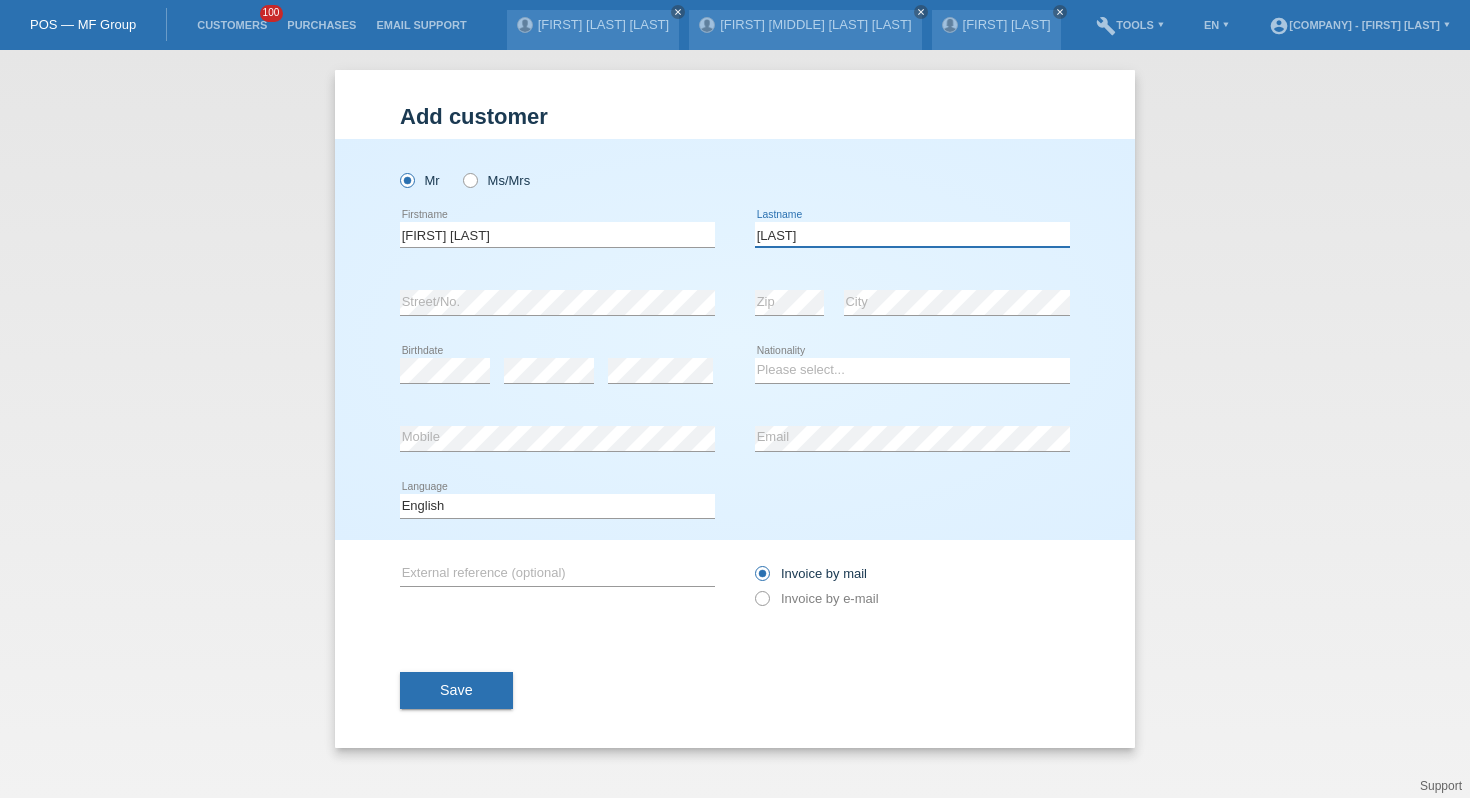 type on "[LAST]" 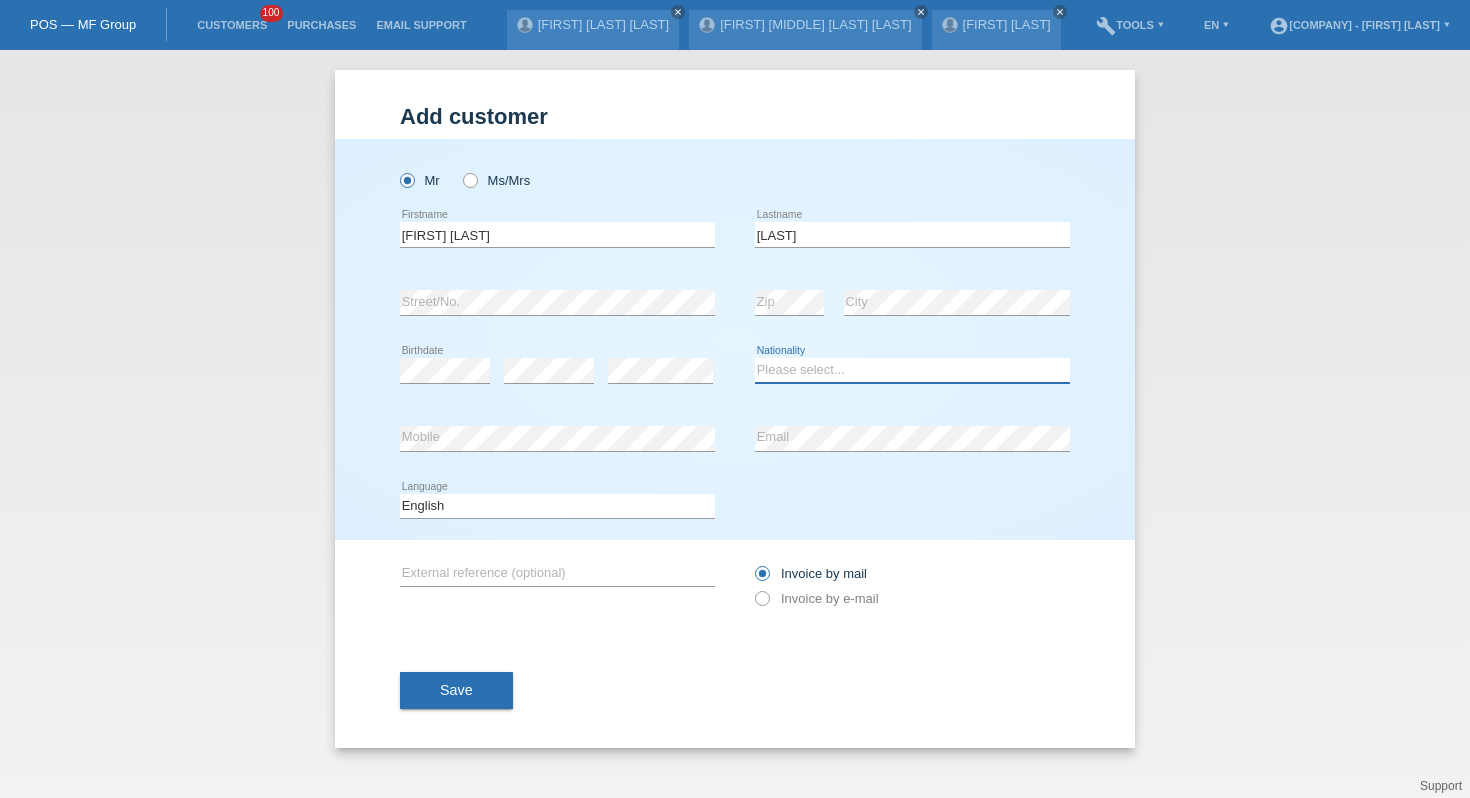 select on "CH" 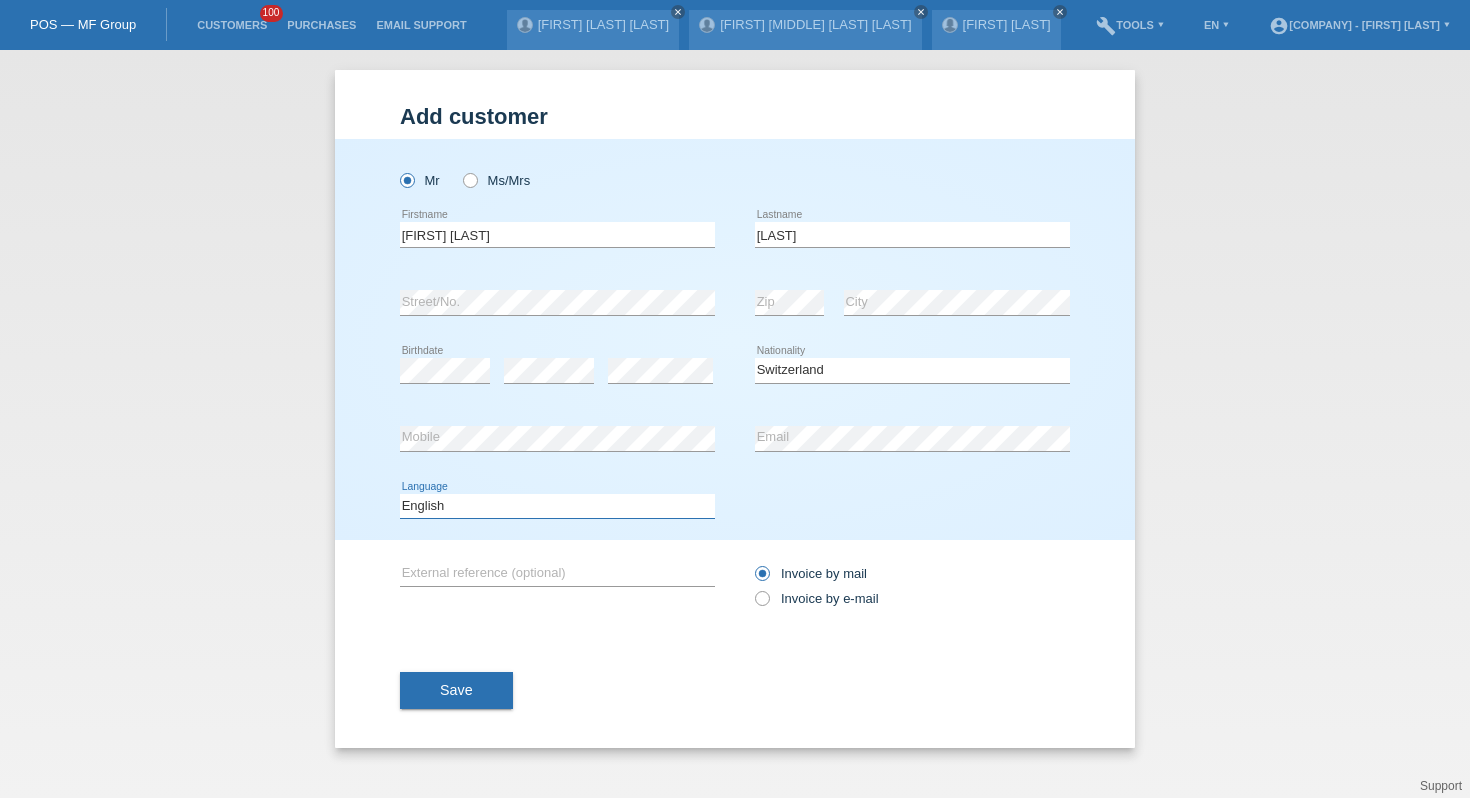 select on "de" 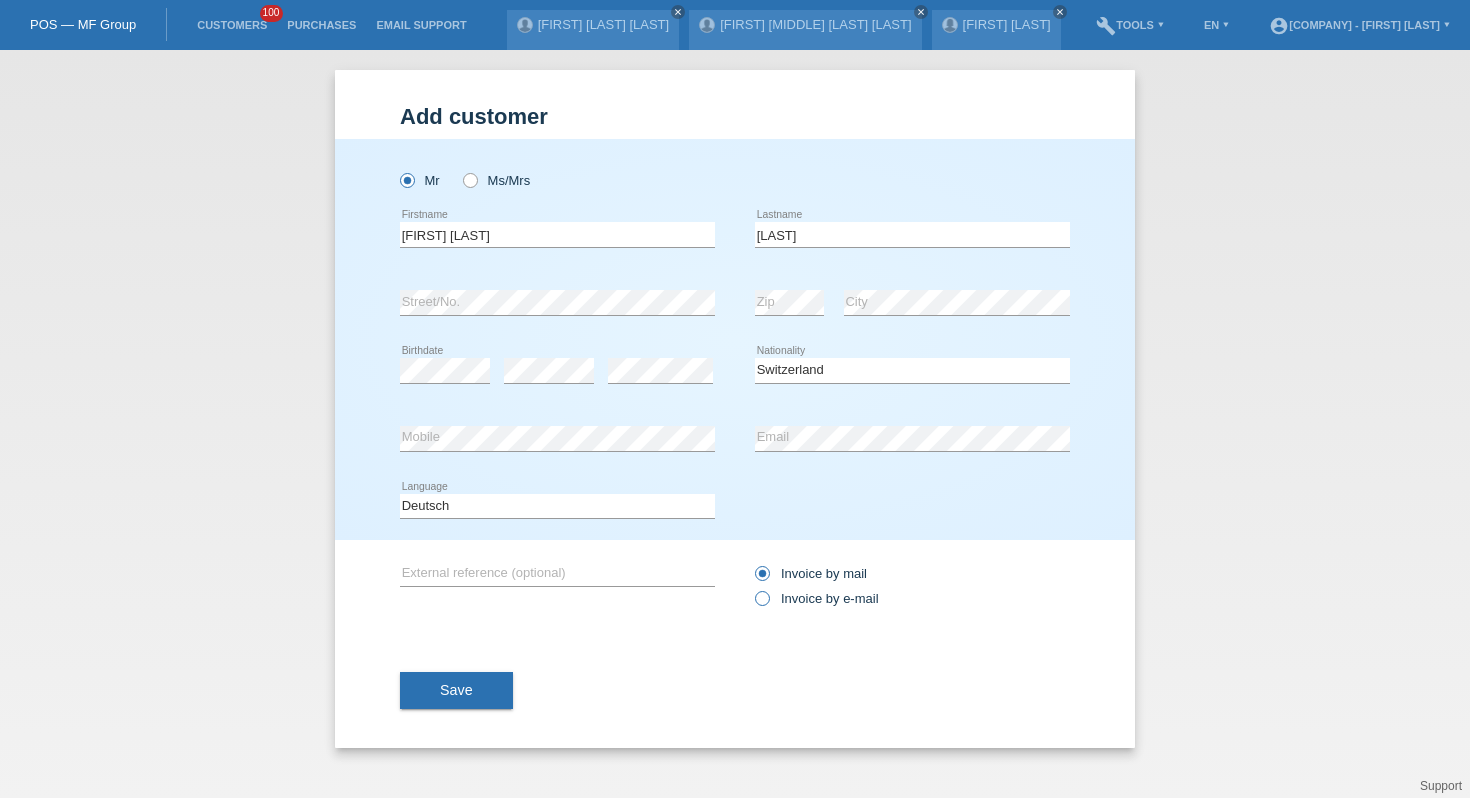 click on "Invoice by e-mail" at bounding box center (817, 598) 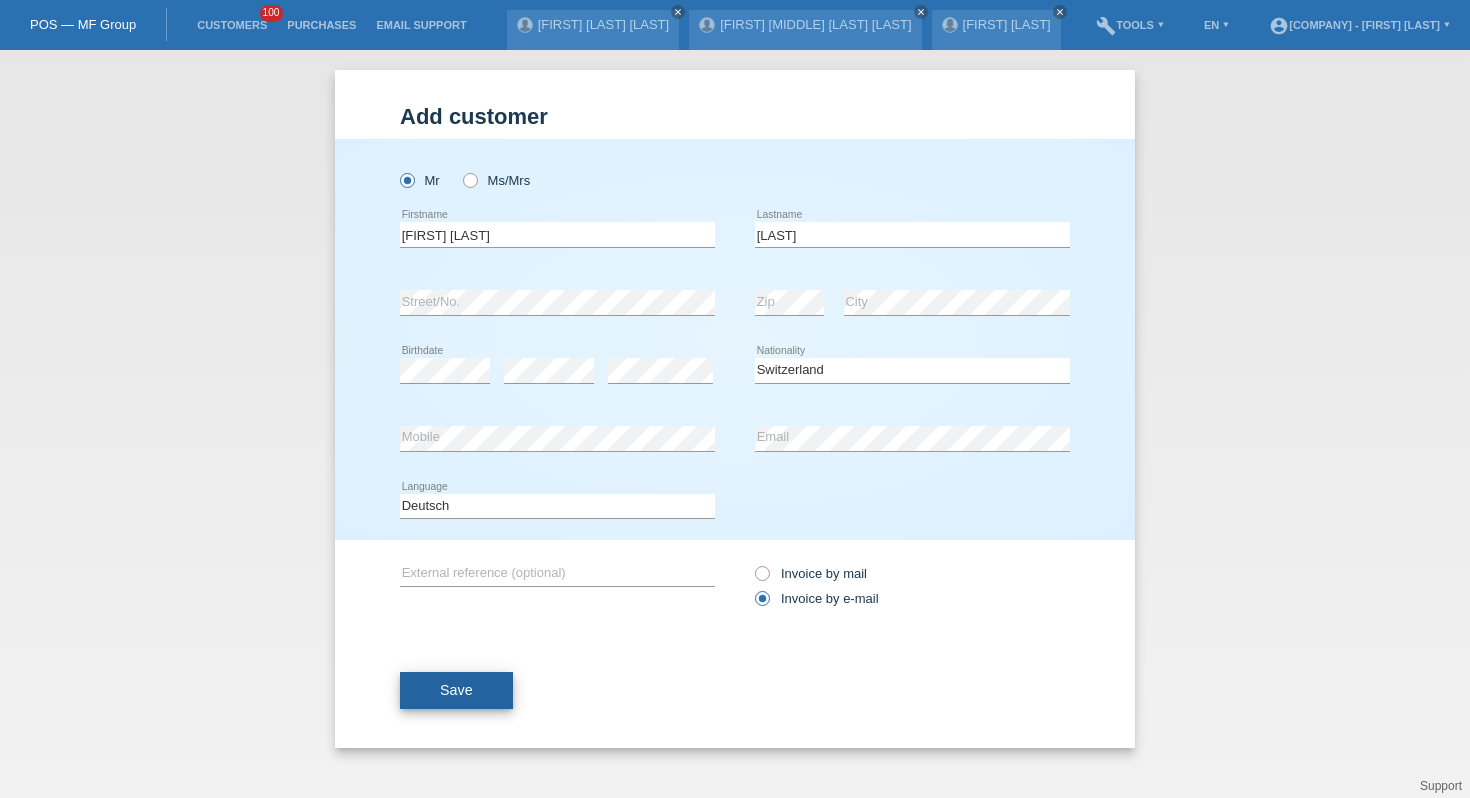 click on "Save" at bounding box center [456, 691] 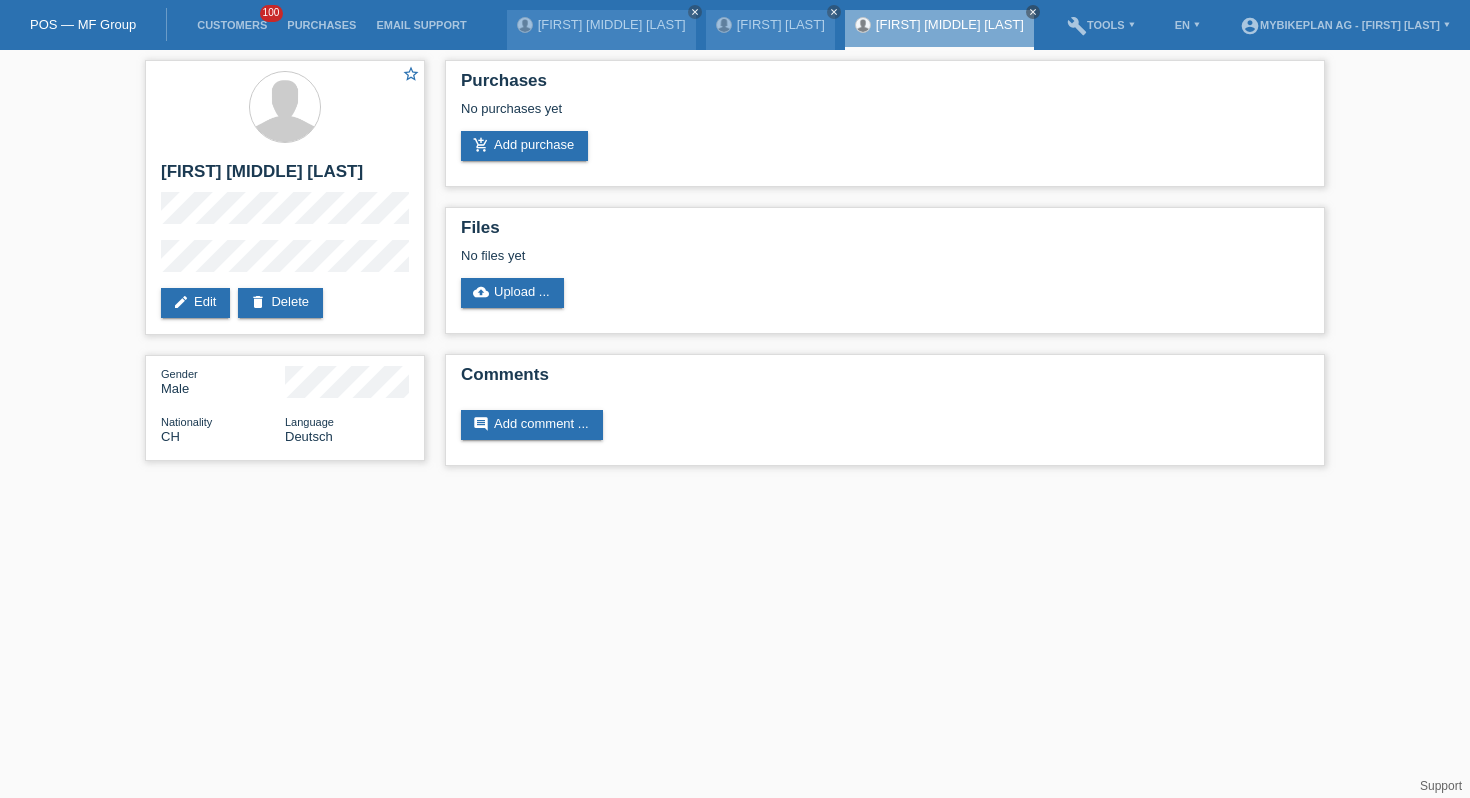 scroll, scrollTop: 0, scrollLeft: 0, axis: both 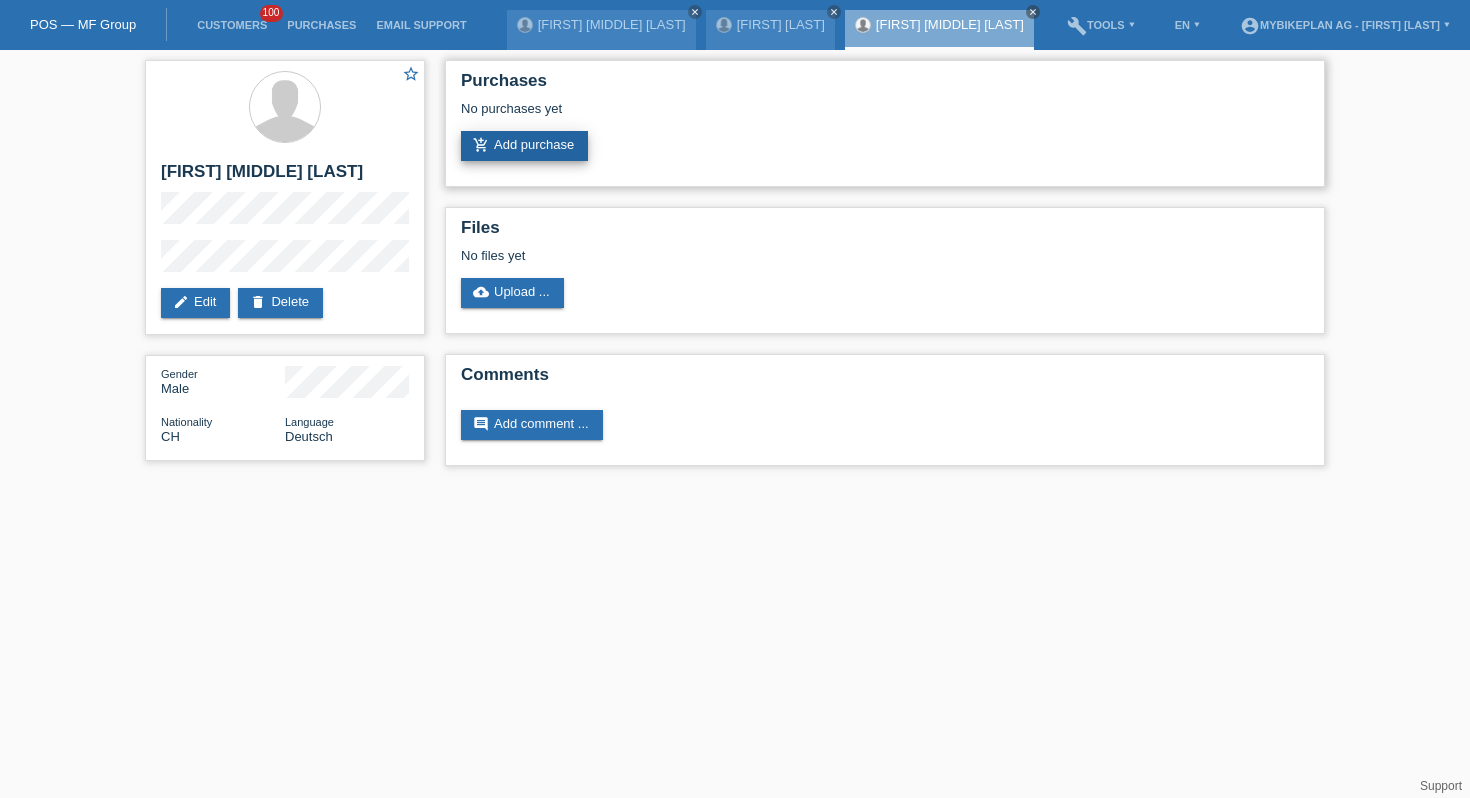 click on "add_shopping_cart  Add purchase" at bounding box center [524, 146] 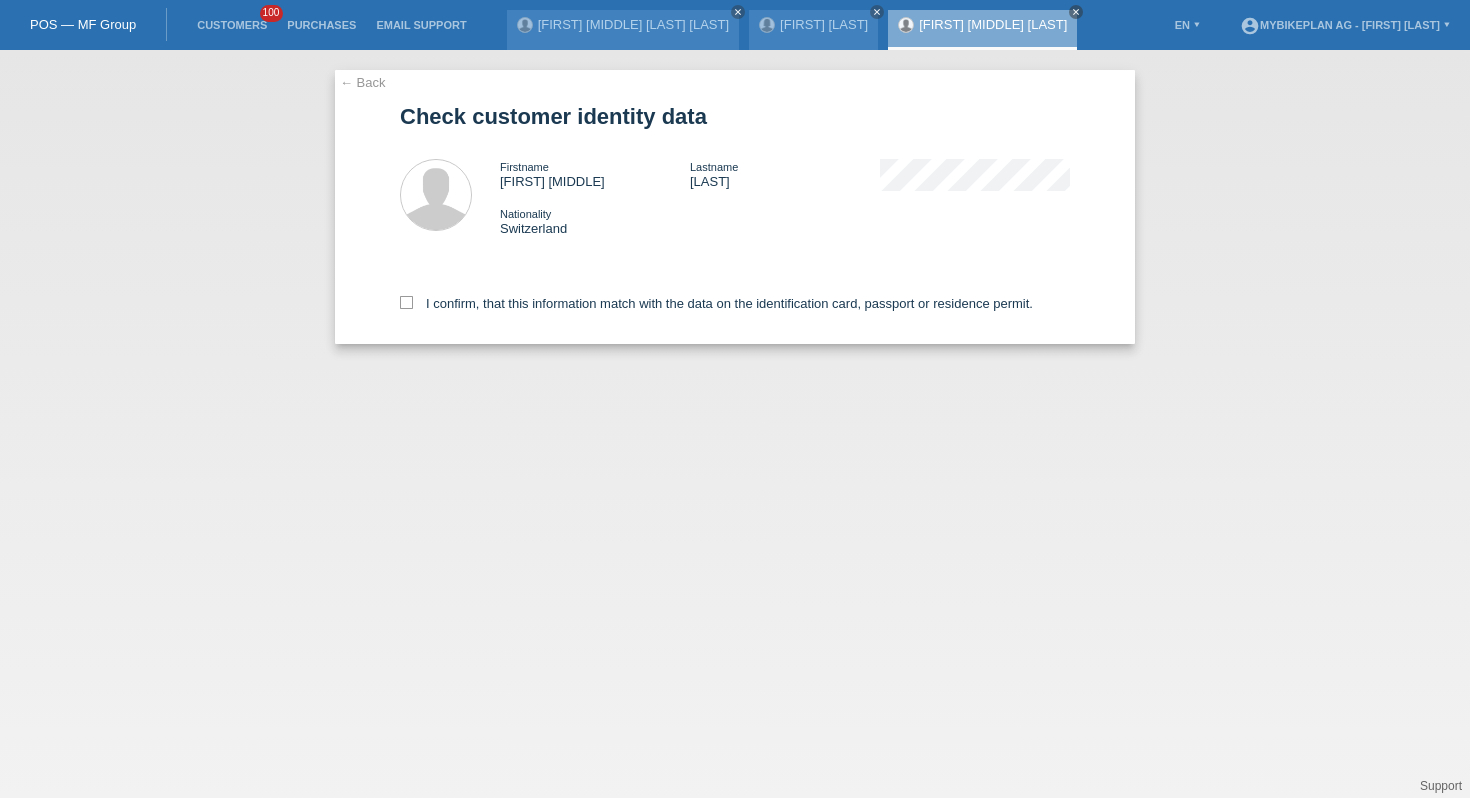 scroll, scrollTop: 0, scrollLeft: 0, axis: both 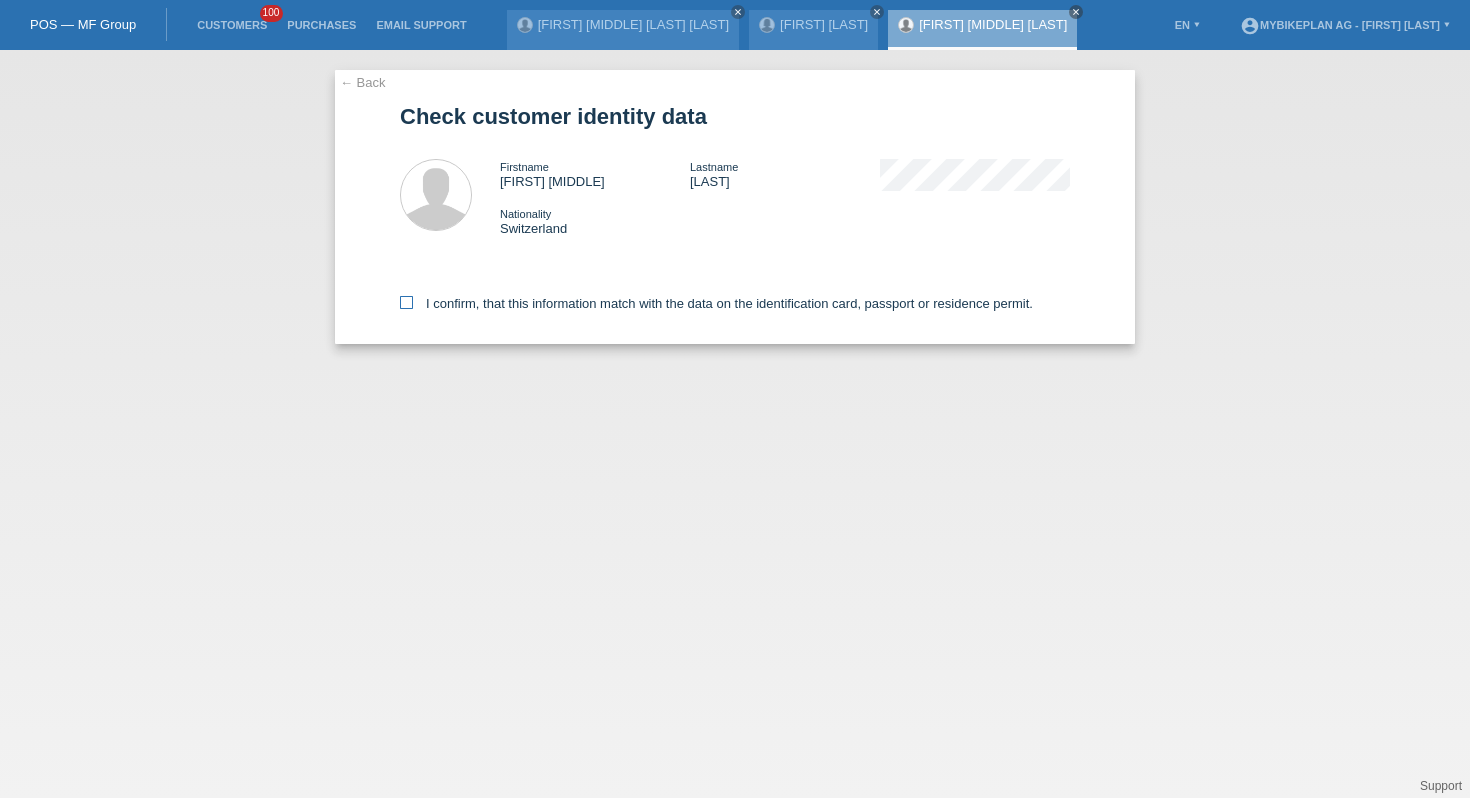 click on "I confirm, that this information match with the data on the identification card, passport or residence permit." at bounding box center [716, 303] 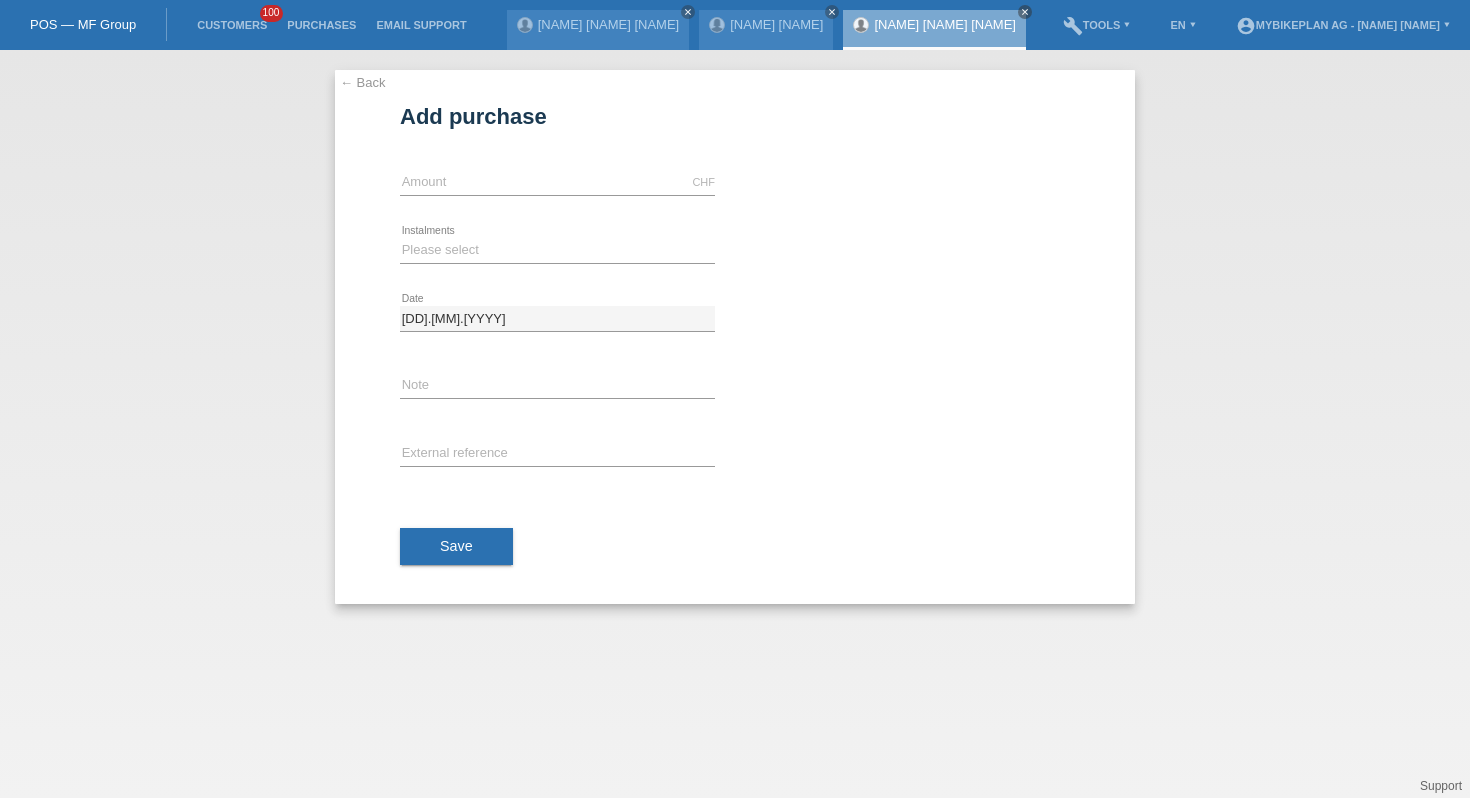 scroll, scrollTop: 0, scrollLeft: 0, axis: both 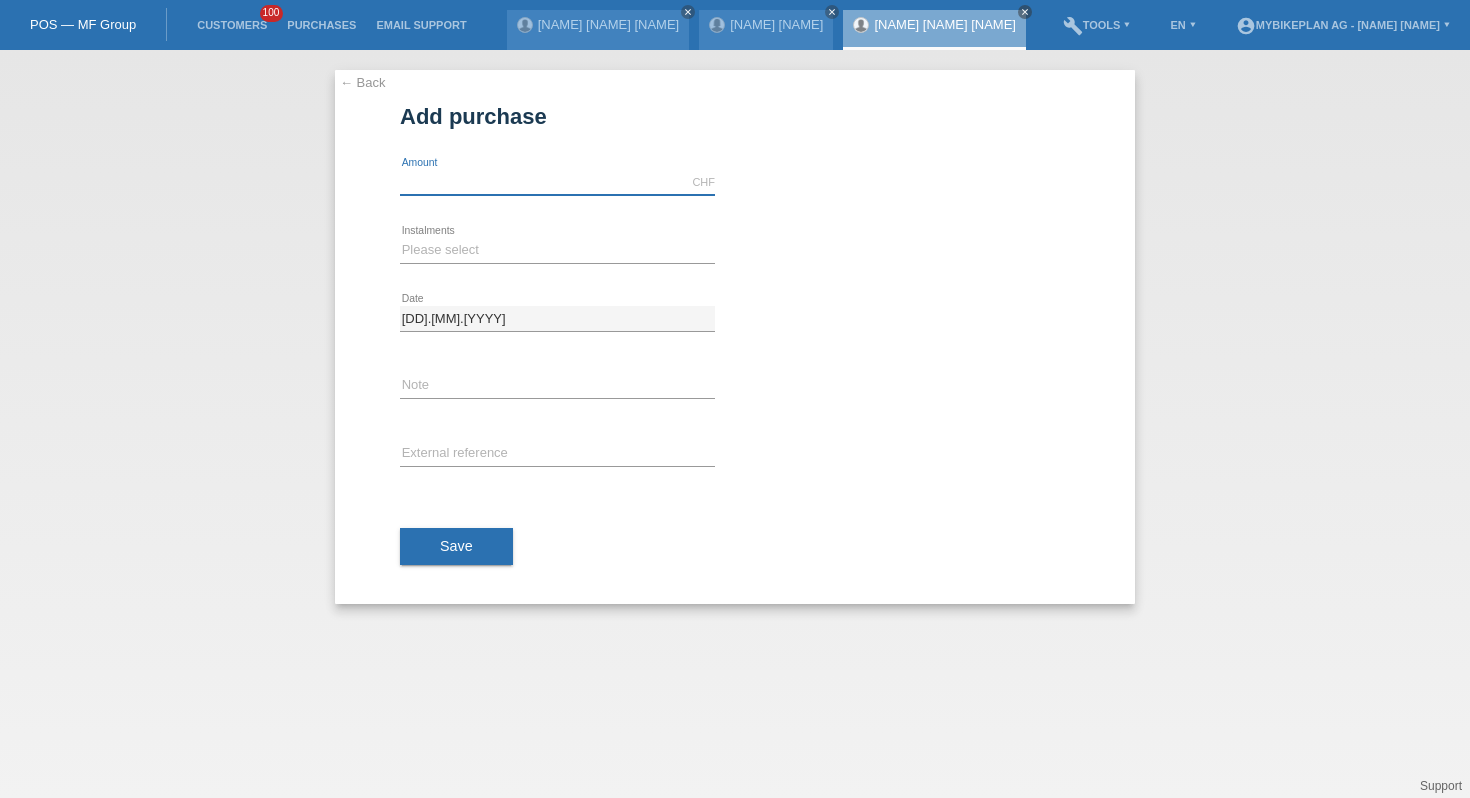 click at bounding box center (557, 182) 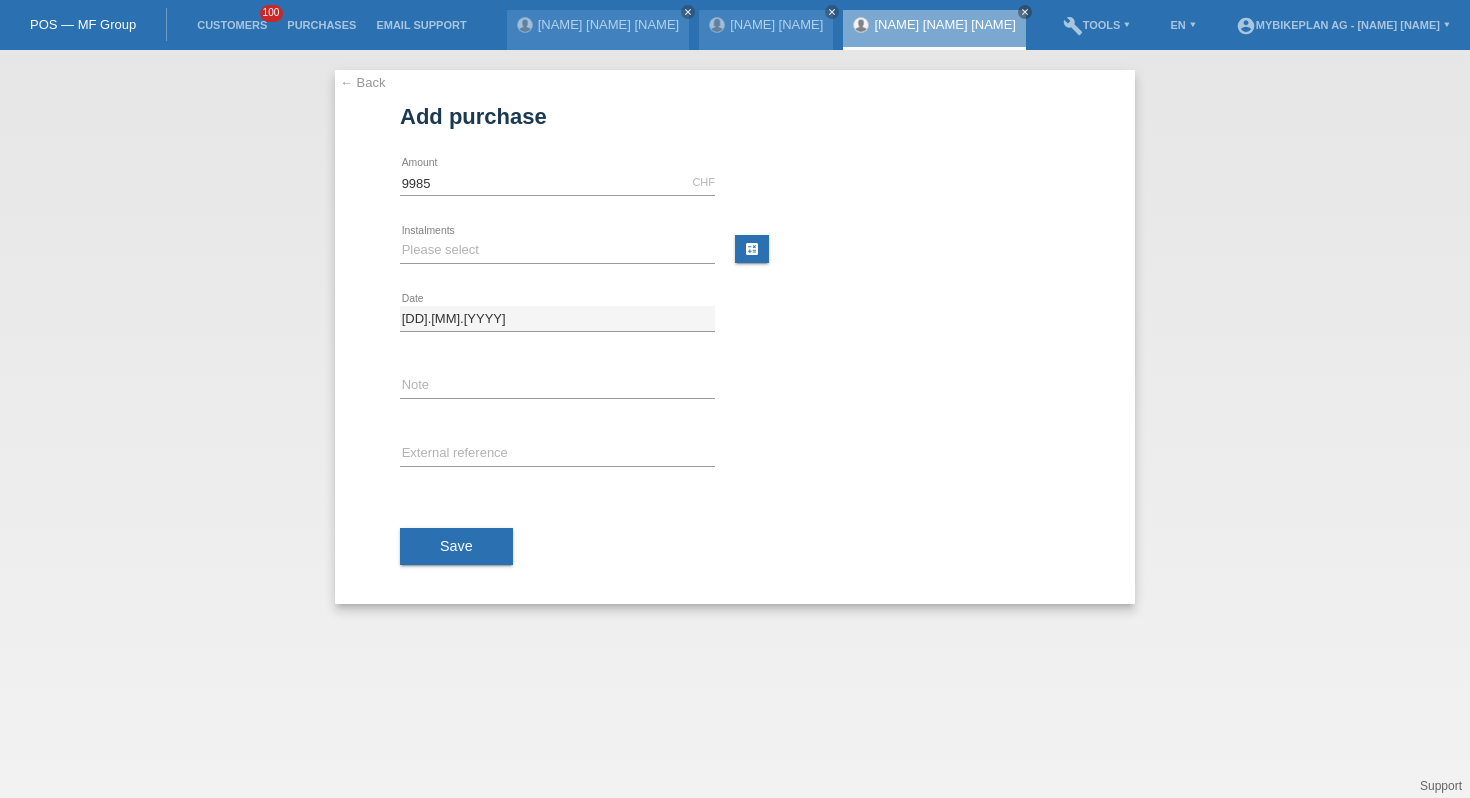 type on "9985.00" 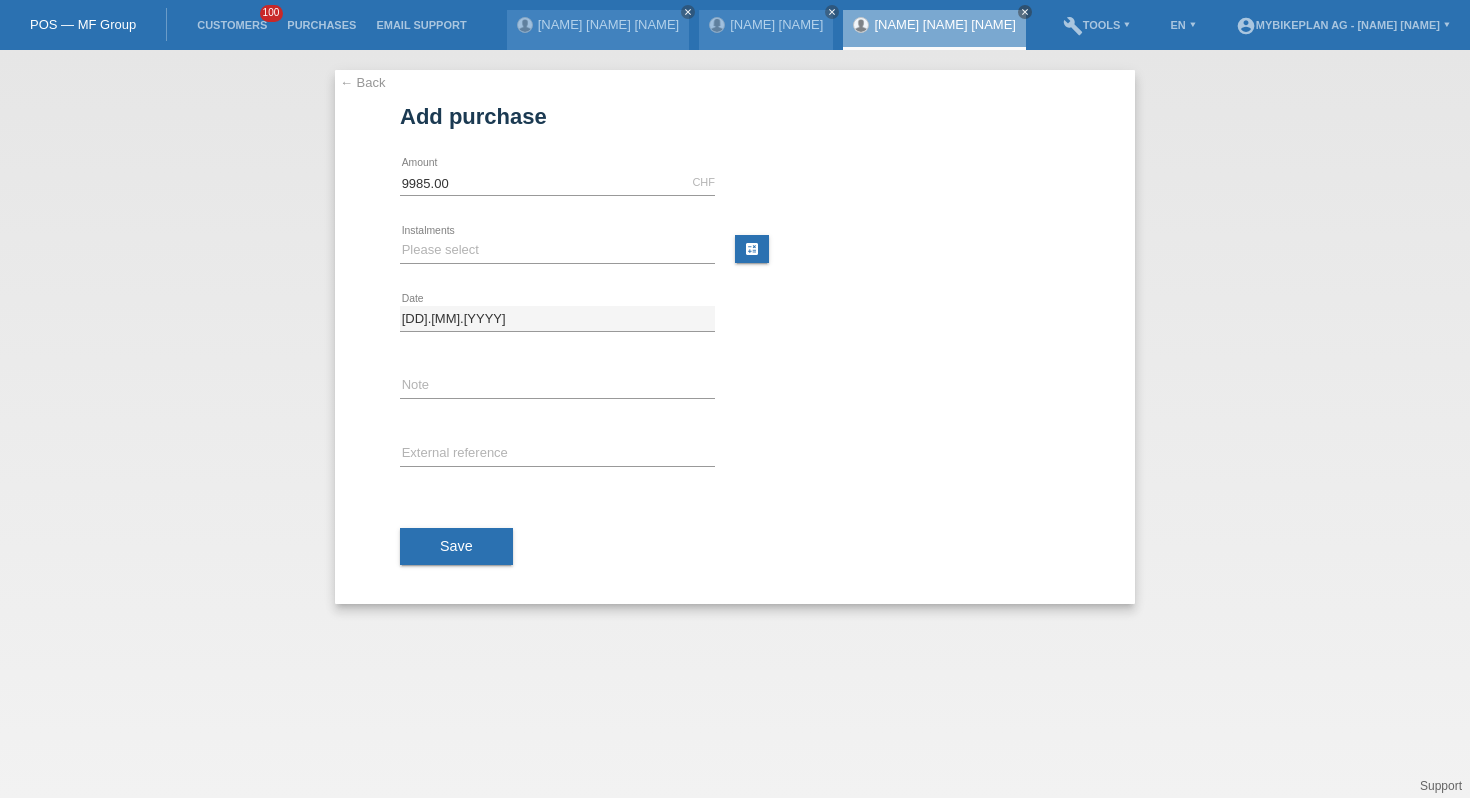 click on "Please select
6 instalments
12 instalments
18 instalments
24 instalments
36 instalments
48 instalments
error
Instalments" at bounding box center [557, 251] 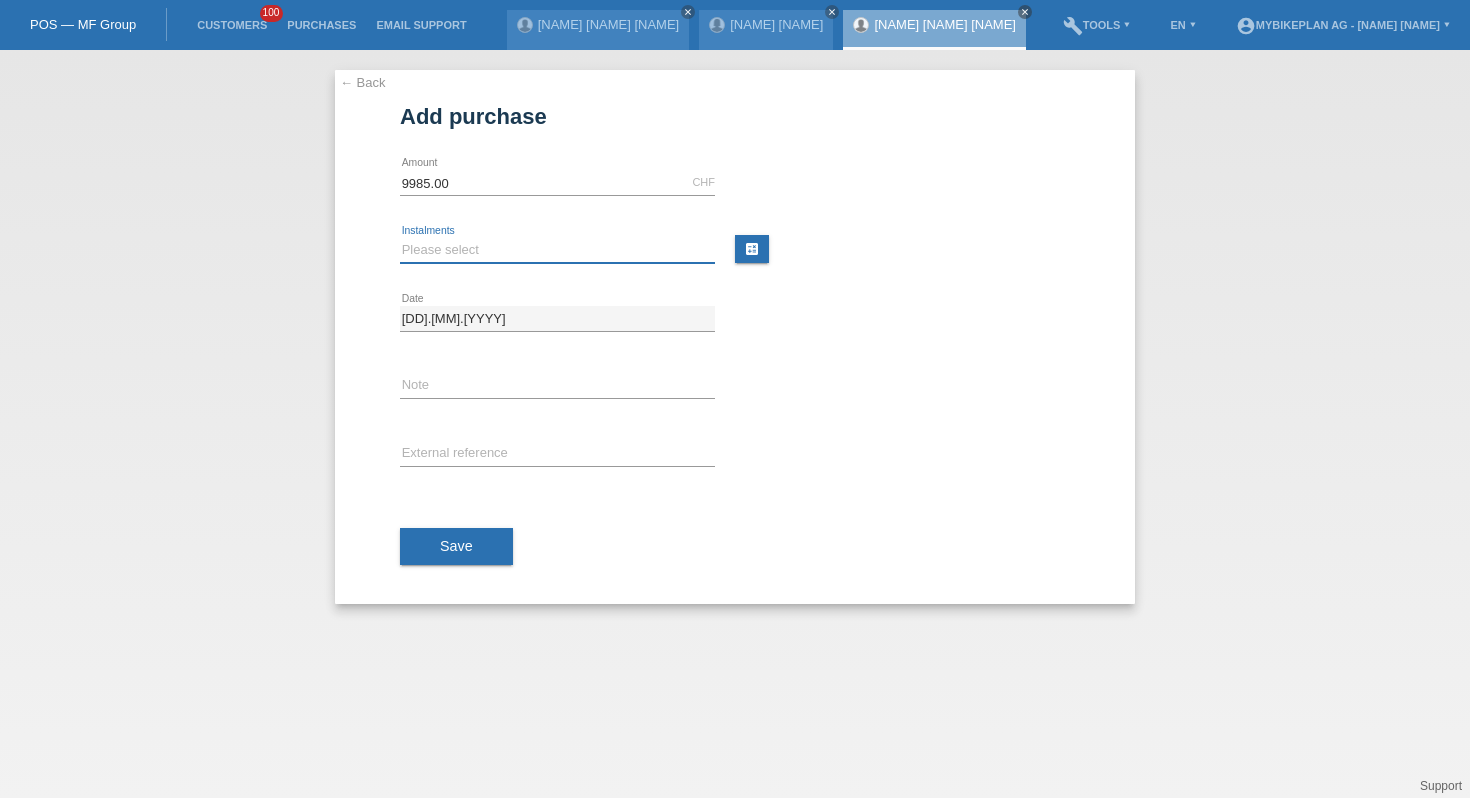 click on "Please select
6 instalments
12 instalments
18 instalments
24 instalments
36 instalments
48 instalments" at bounding box center [557, 250] 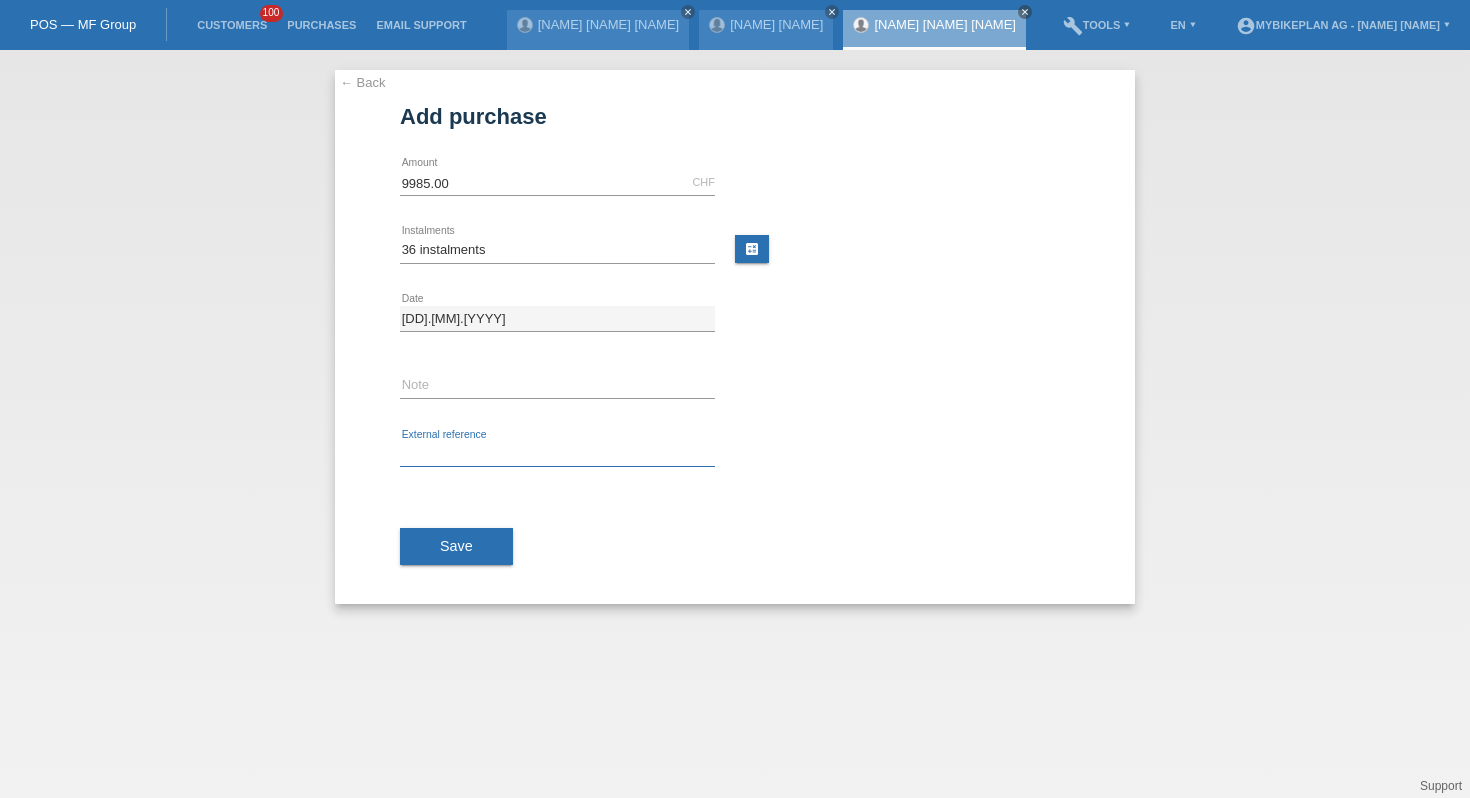 click at bounding box center (557, 454) 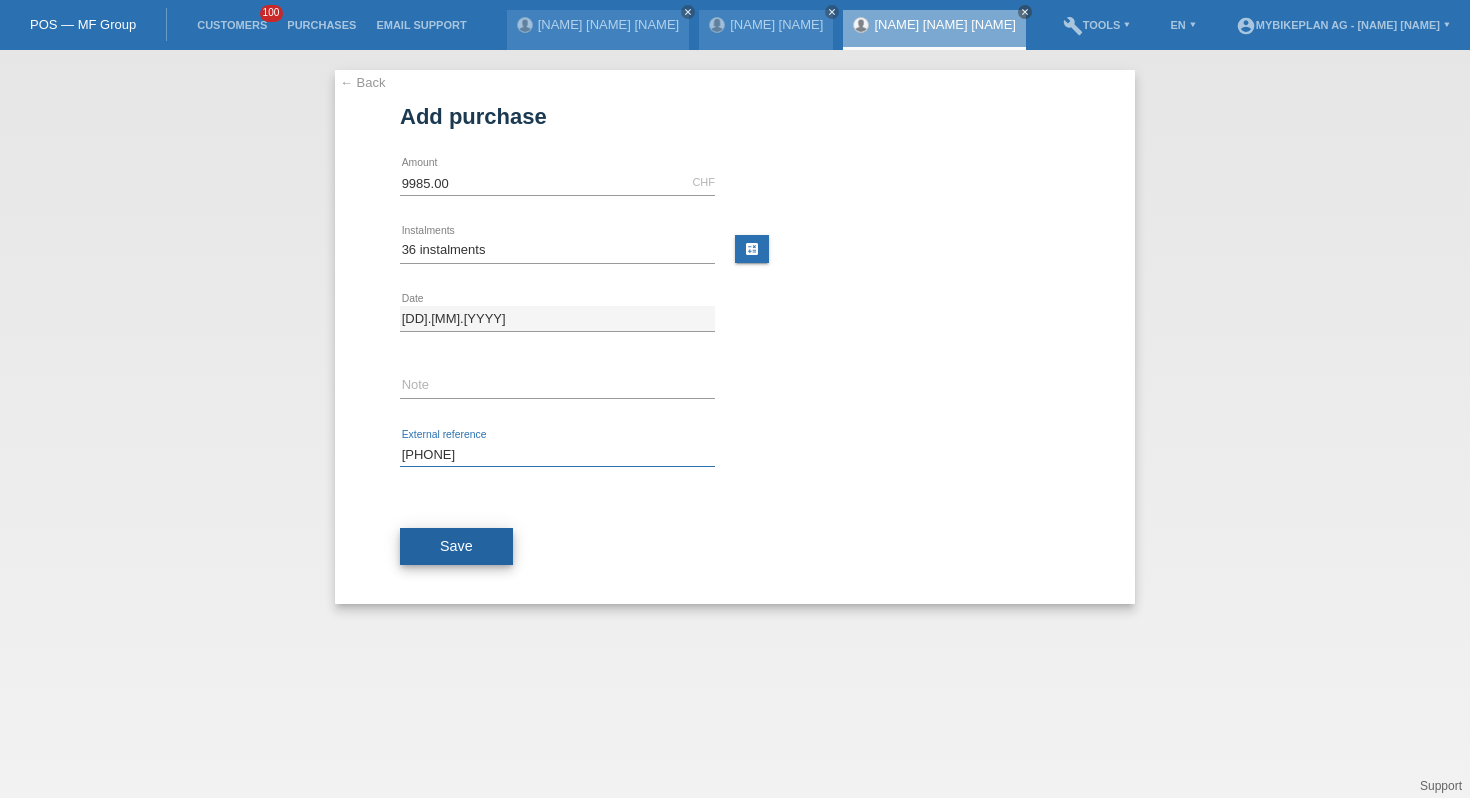 type on "[PHONE]" 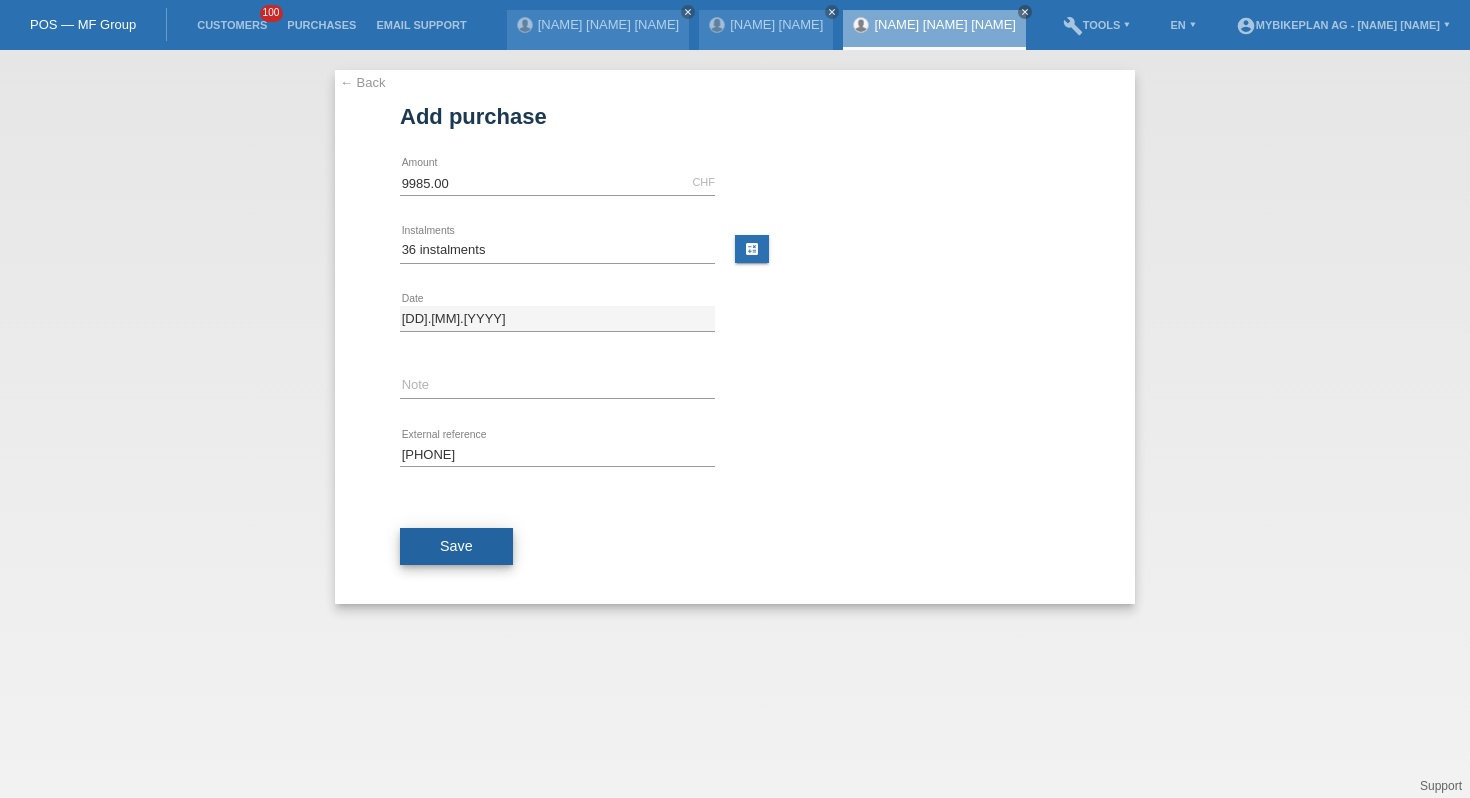 click on "Save" at bounding box center [456, 547] 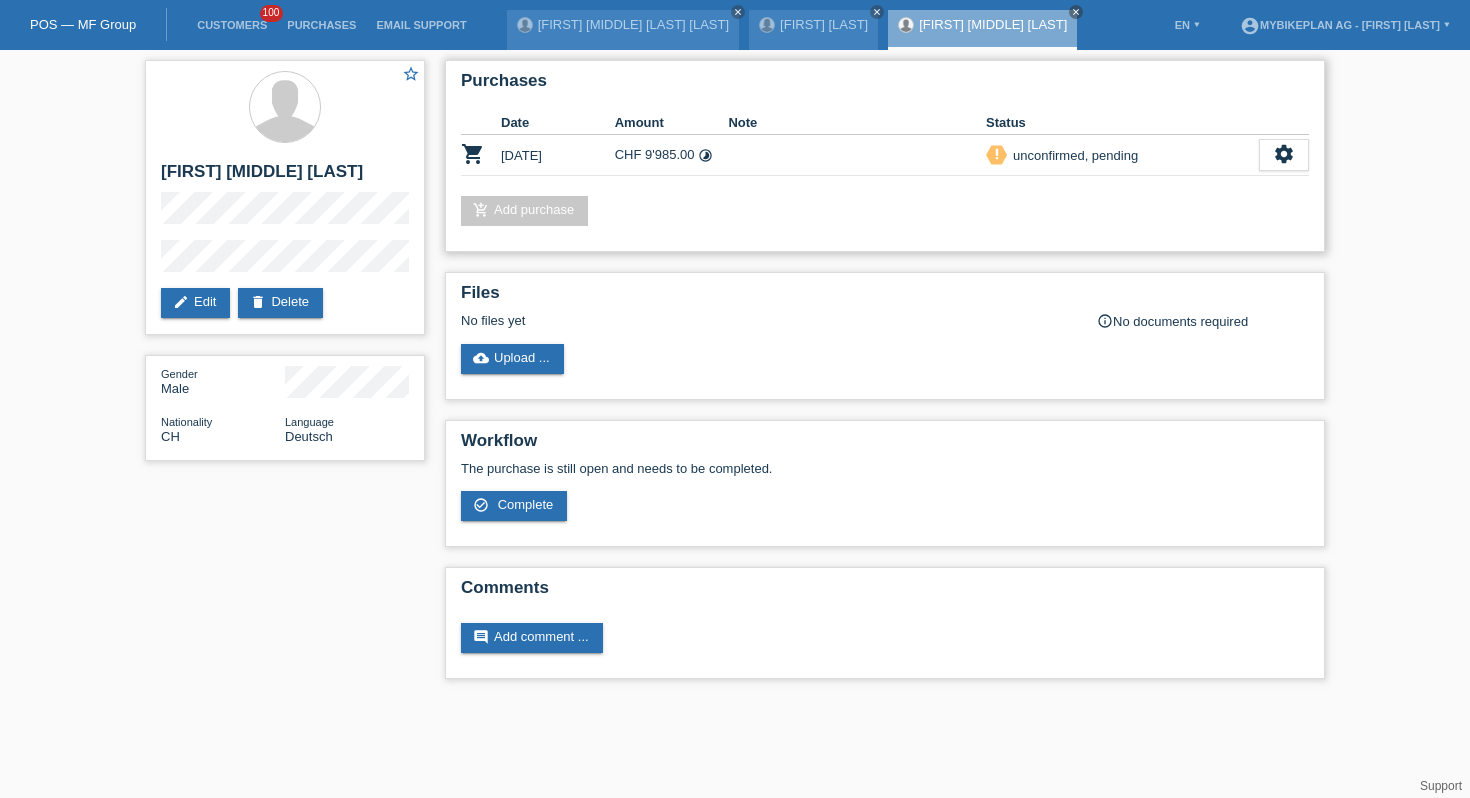 scroll, scrollTop: 0, scrollLeft: 0, axis: both 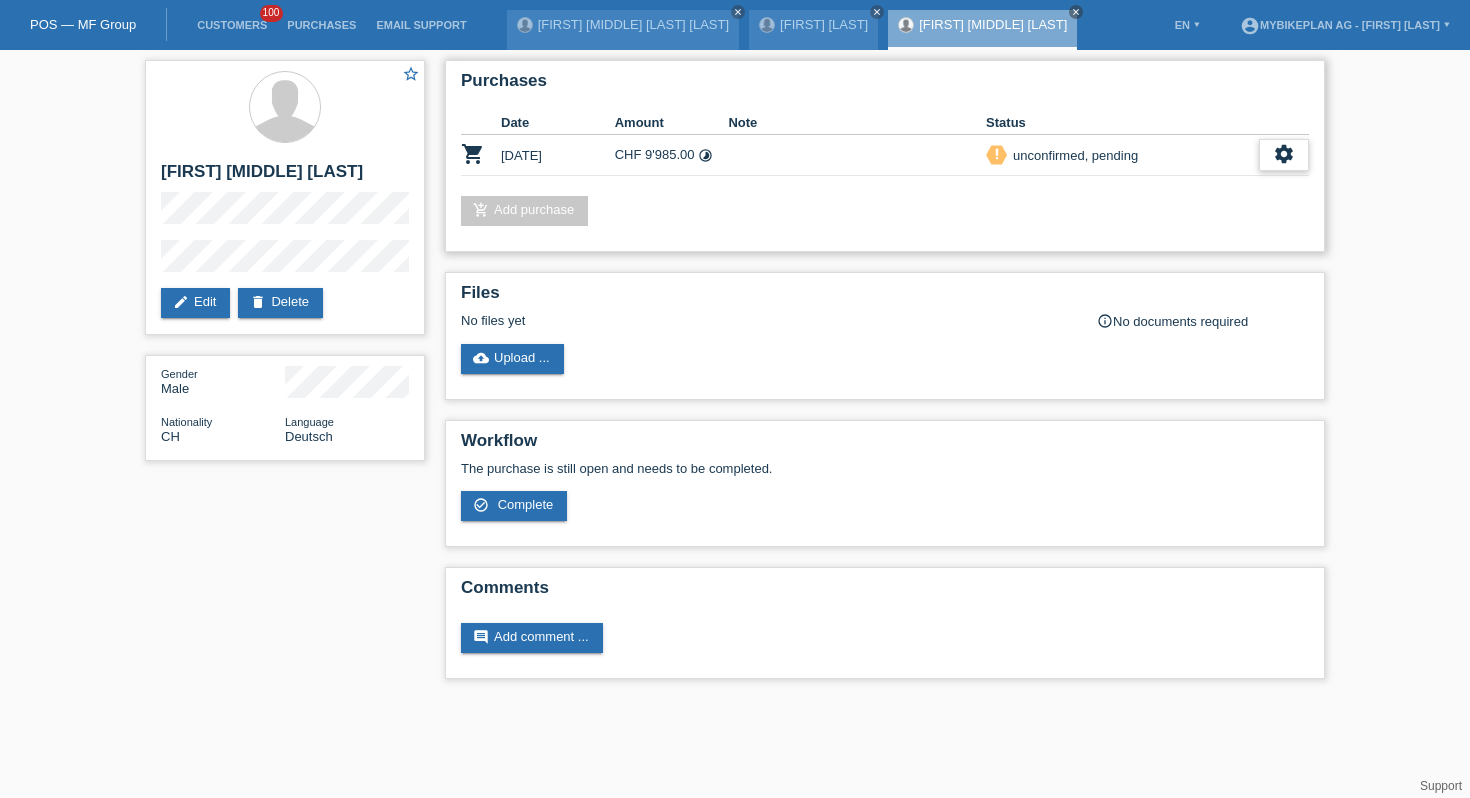 click on "settings" at bounding box center [1284, 155] 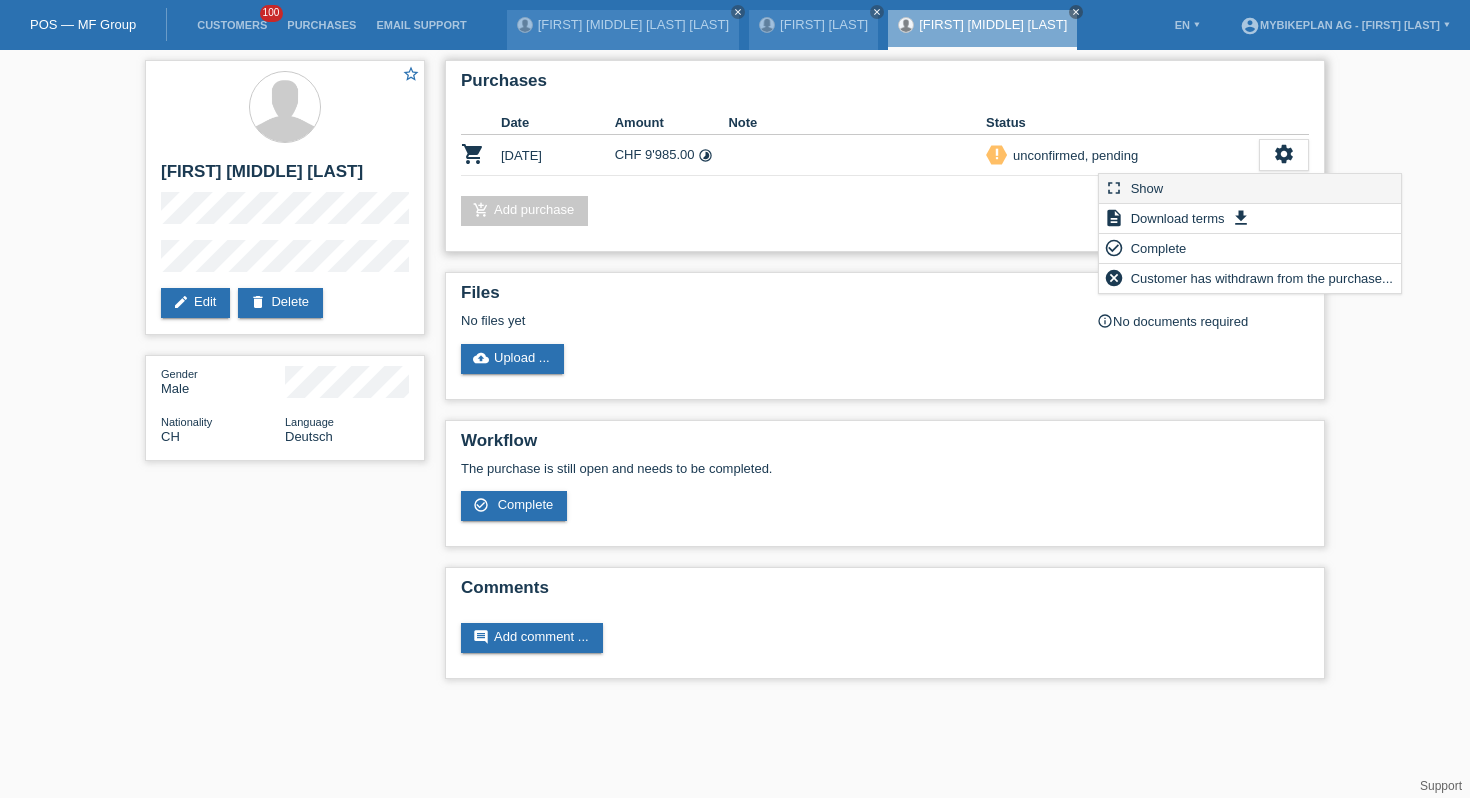 click on "fullscreen   Show" at bounding box center [1250, 189] 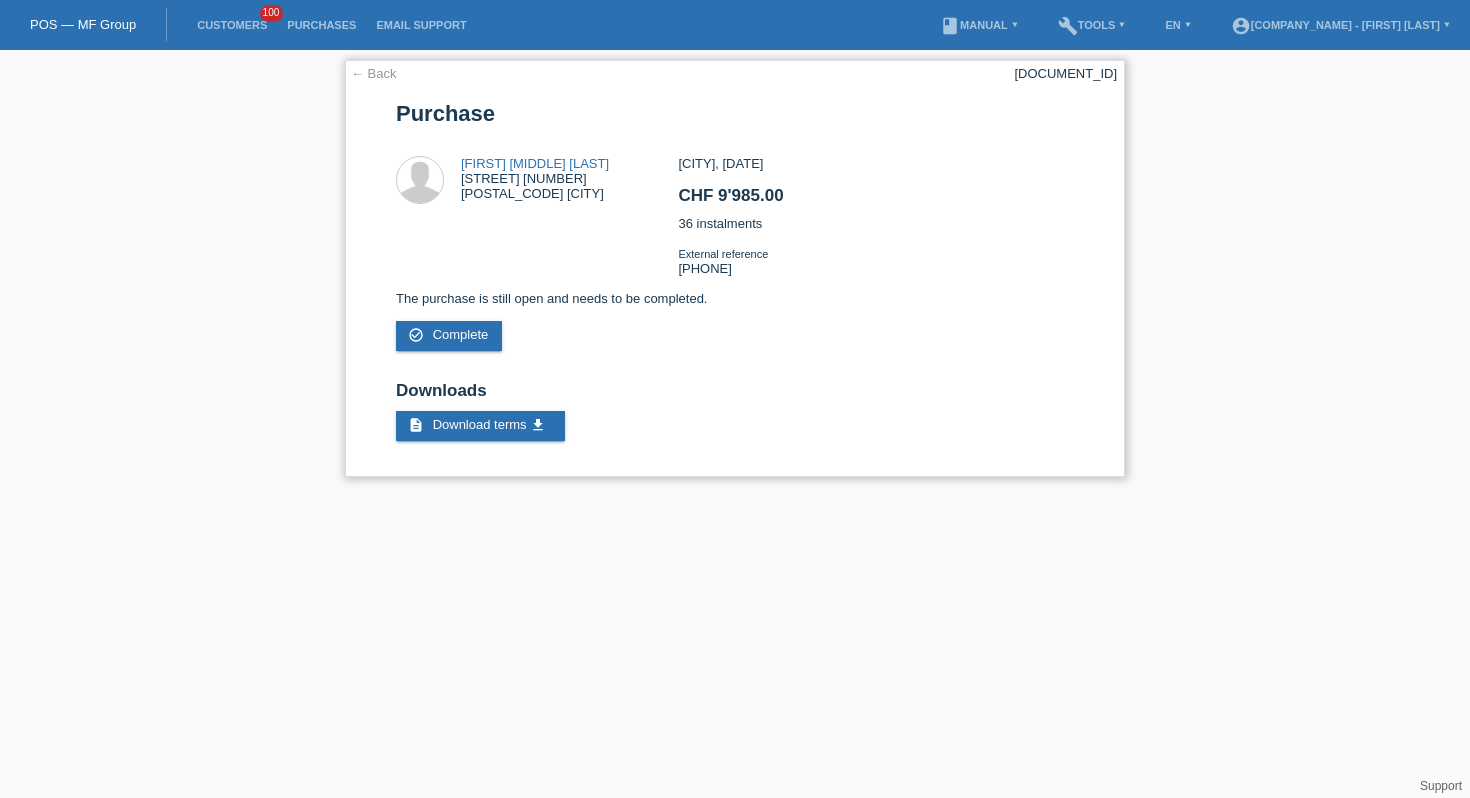 scroll, scrollTop: 0, scrollLeft: 0, axis: both 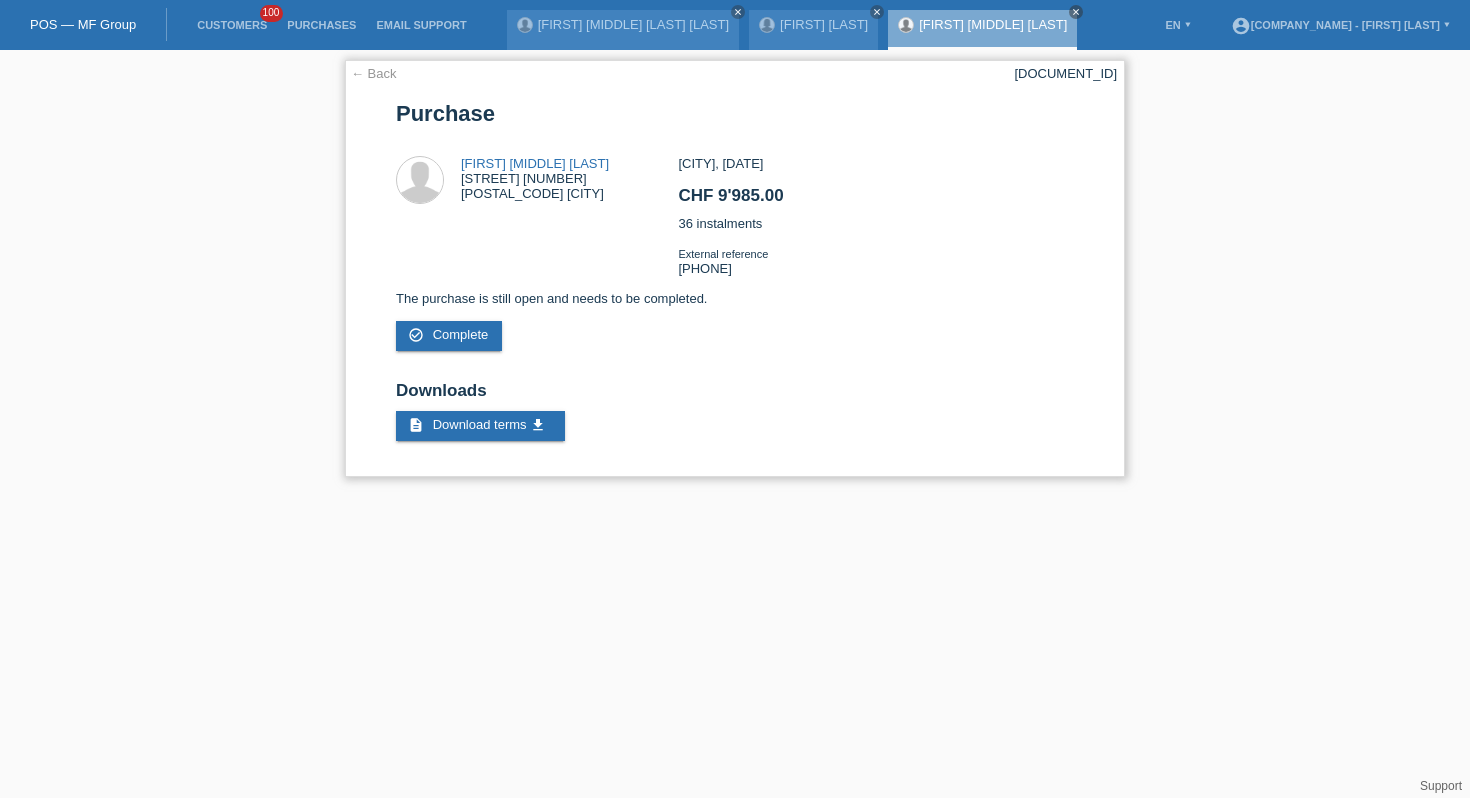 click on "POSP00025721" at bounding box center (1065, 73) 